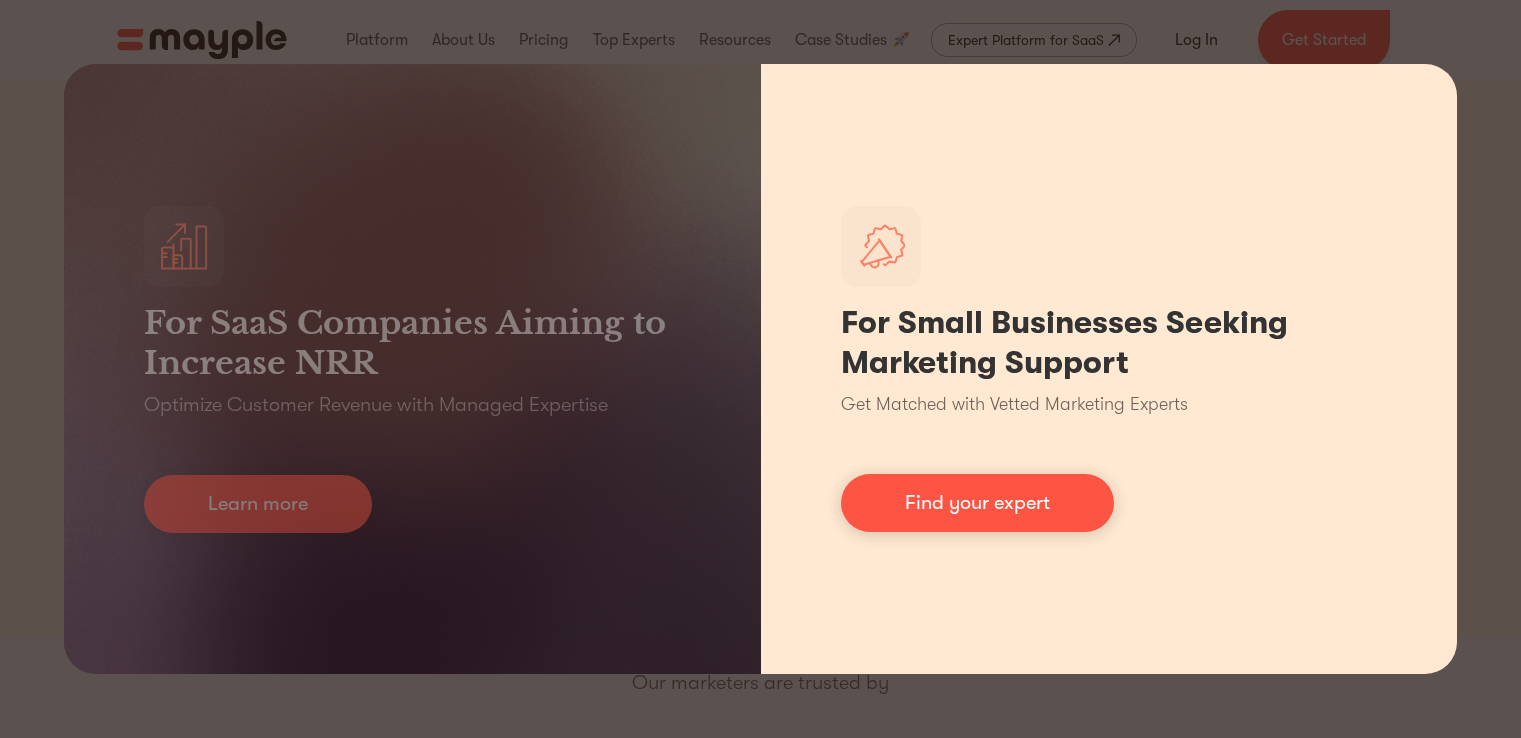 scroll, scrollTop: 0, scrollLeft: 0, axis: both 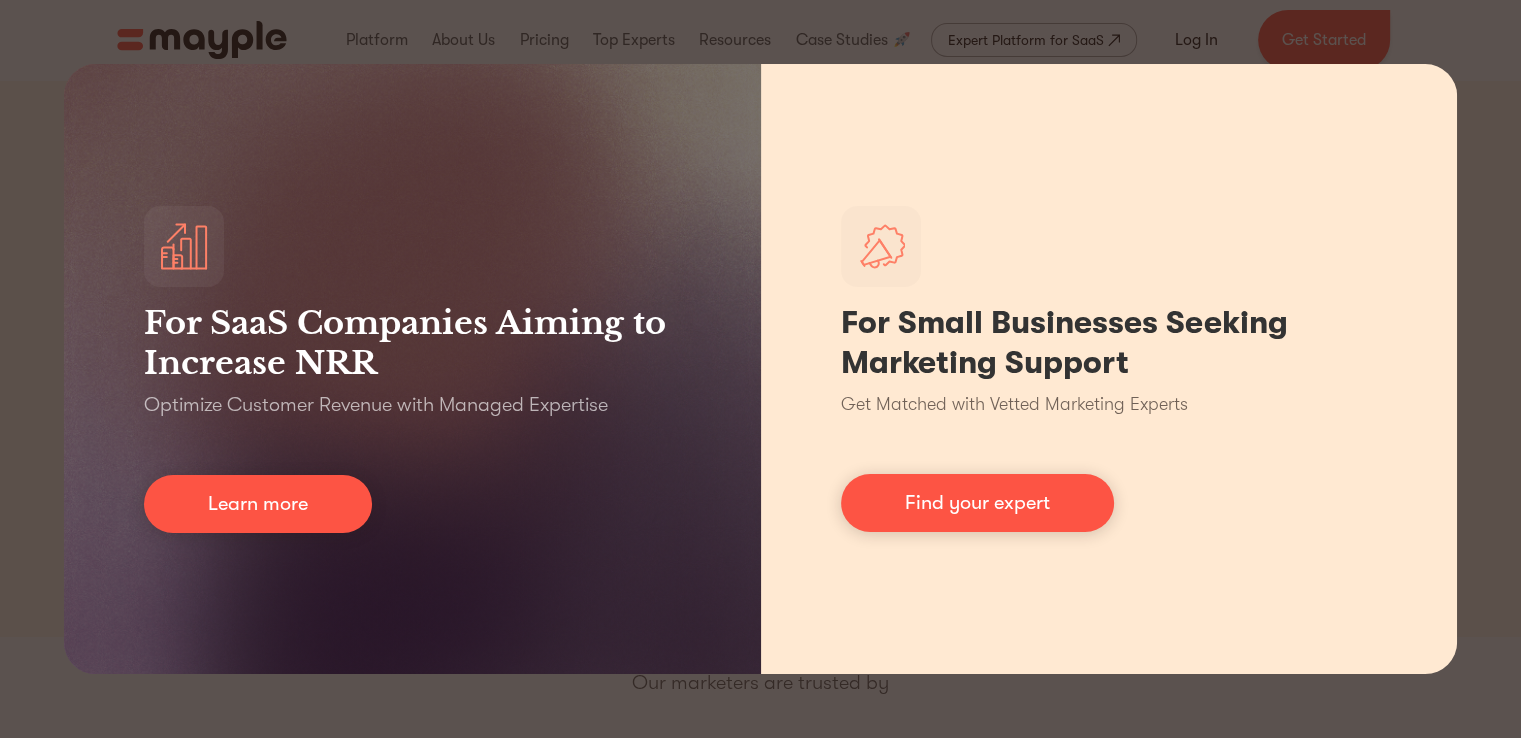 drag, startPoint x: 1467, startPoint y: 106, endPoint x: 1438, endPoint y: 117, distance: 31.016125 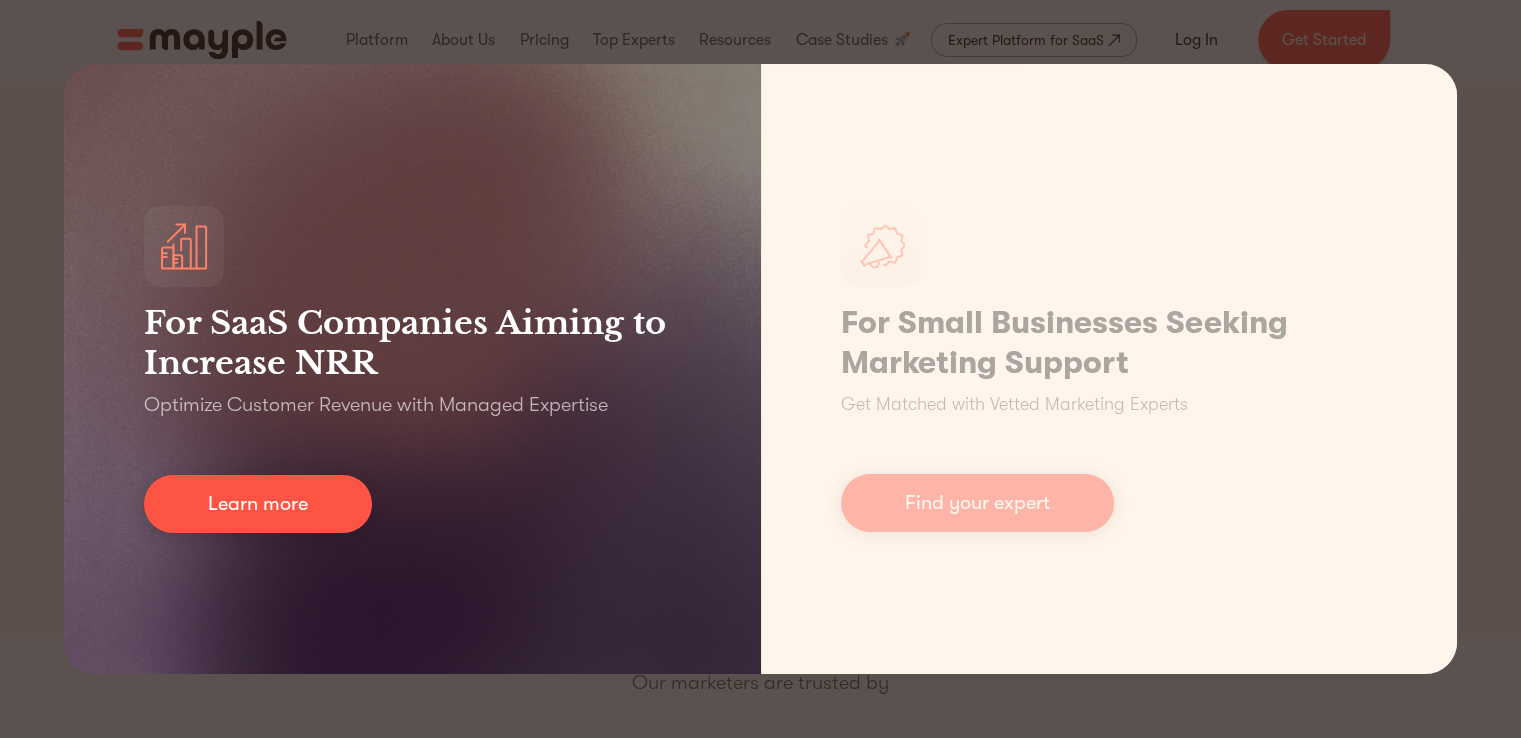drag, startPoint x: 648, startPoint y: 465, endPoint x: 604, endPoint y: 483, distance: 47.539455 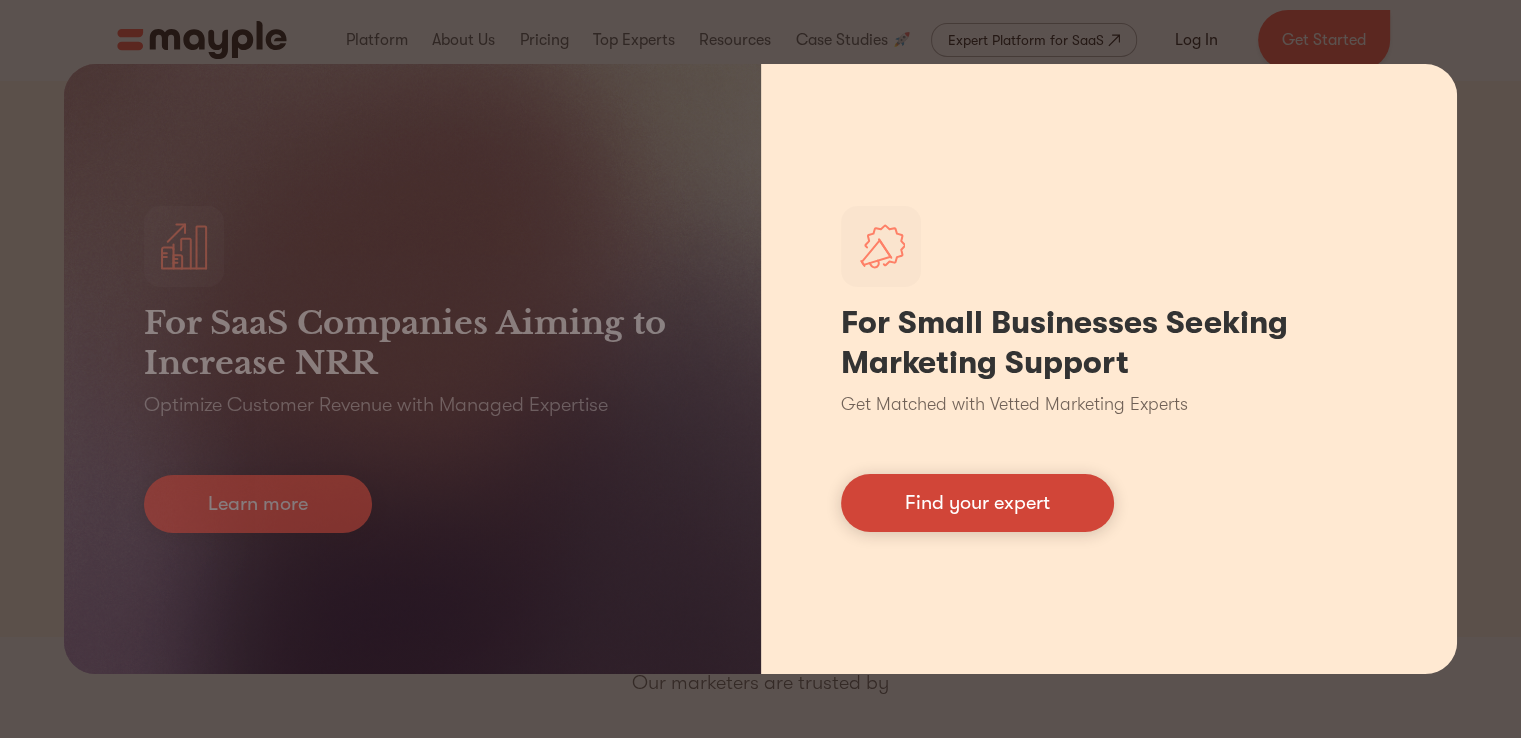click on "Find your expert" at bounding box center (977, 503) 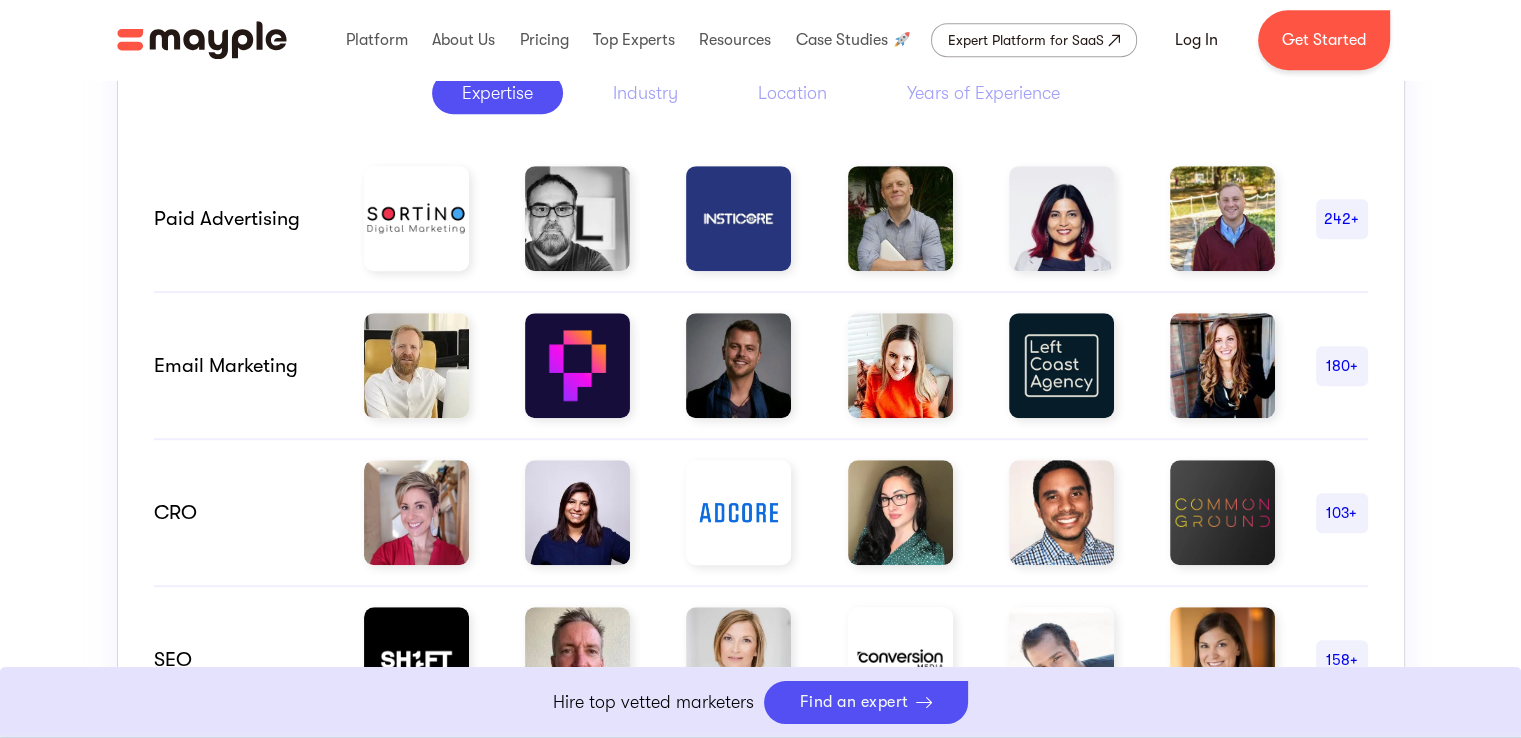 scroll, scrollTop: 1300, scrollLeft: 0, axis: vertical 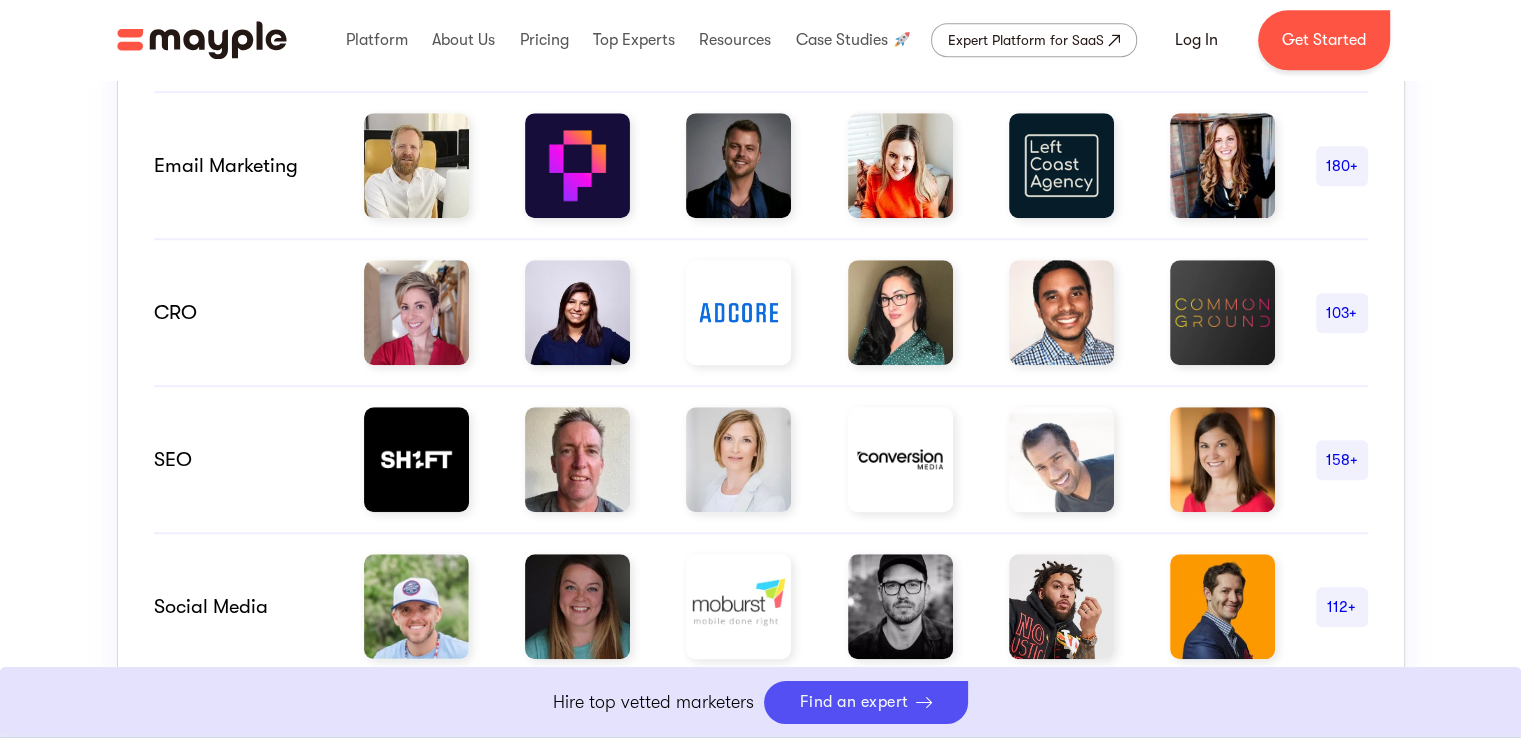 click on "158+" at bounding box center [1342, 460] 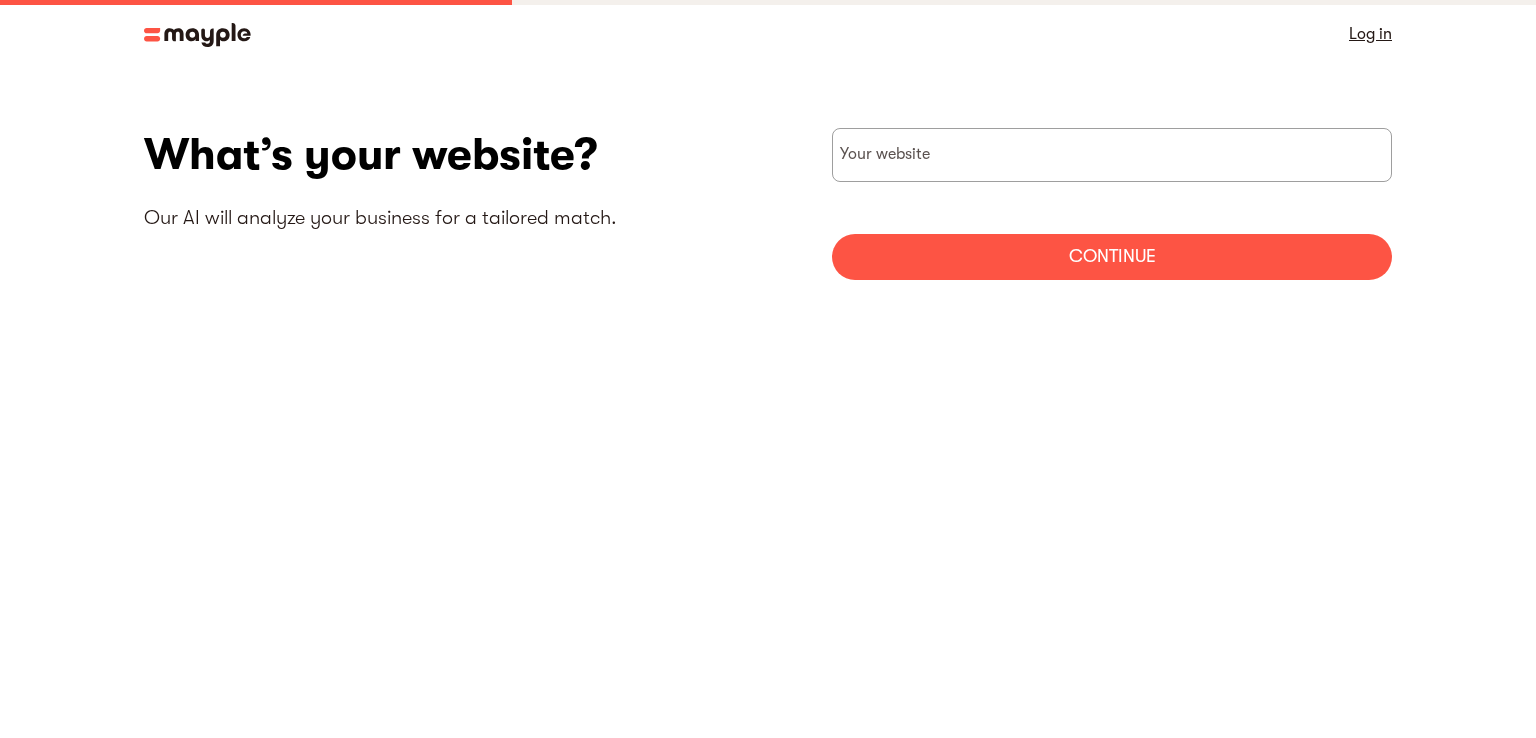 scroll, scrollTop: 0, scrollLeft: 0, axis: both 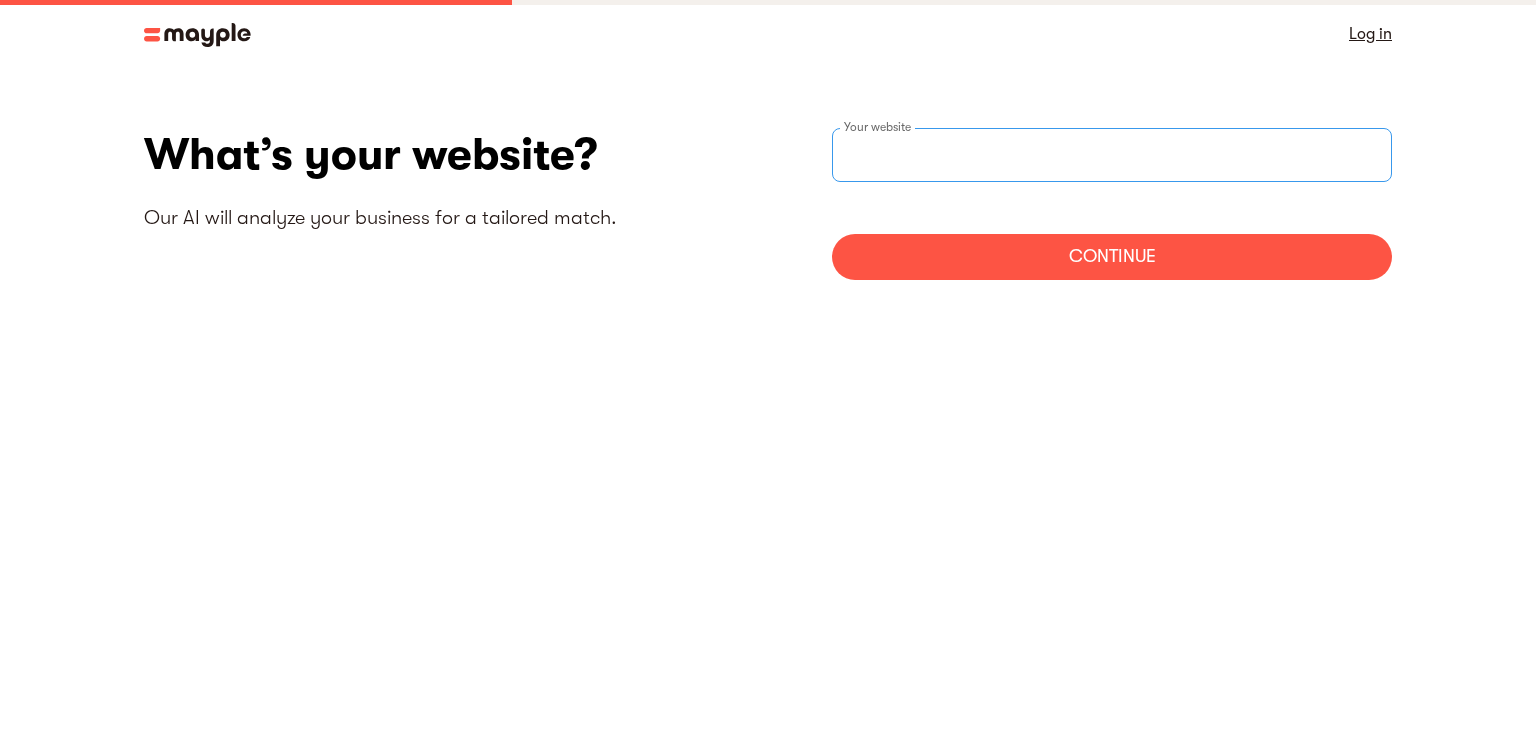 click at bounding box center [1112, 155] 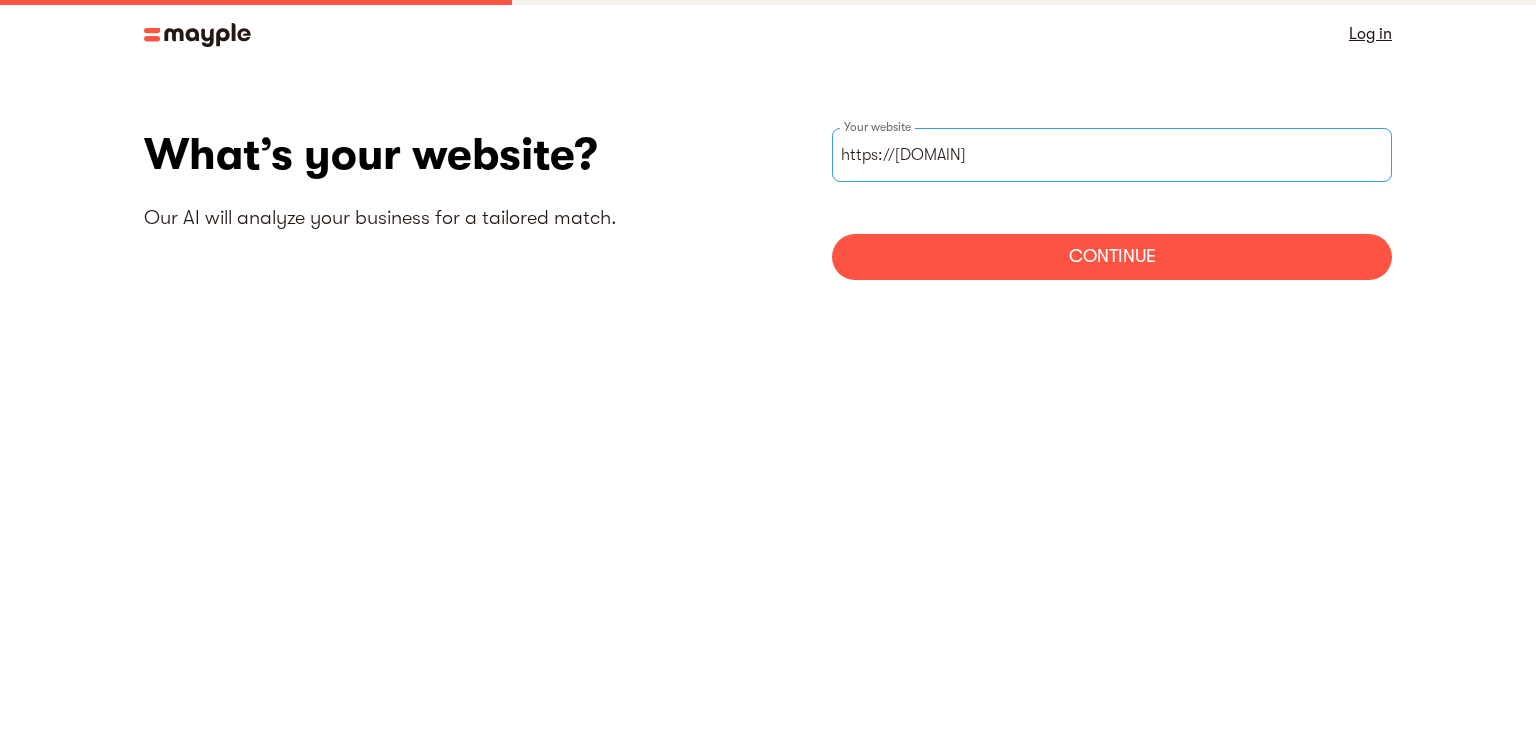 type on "https://stanventures.com" 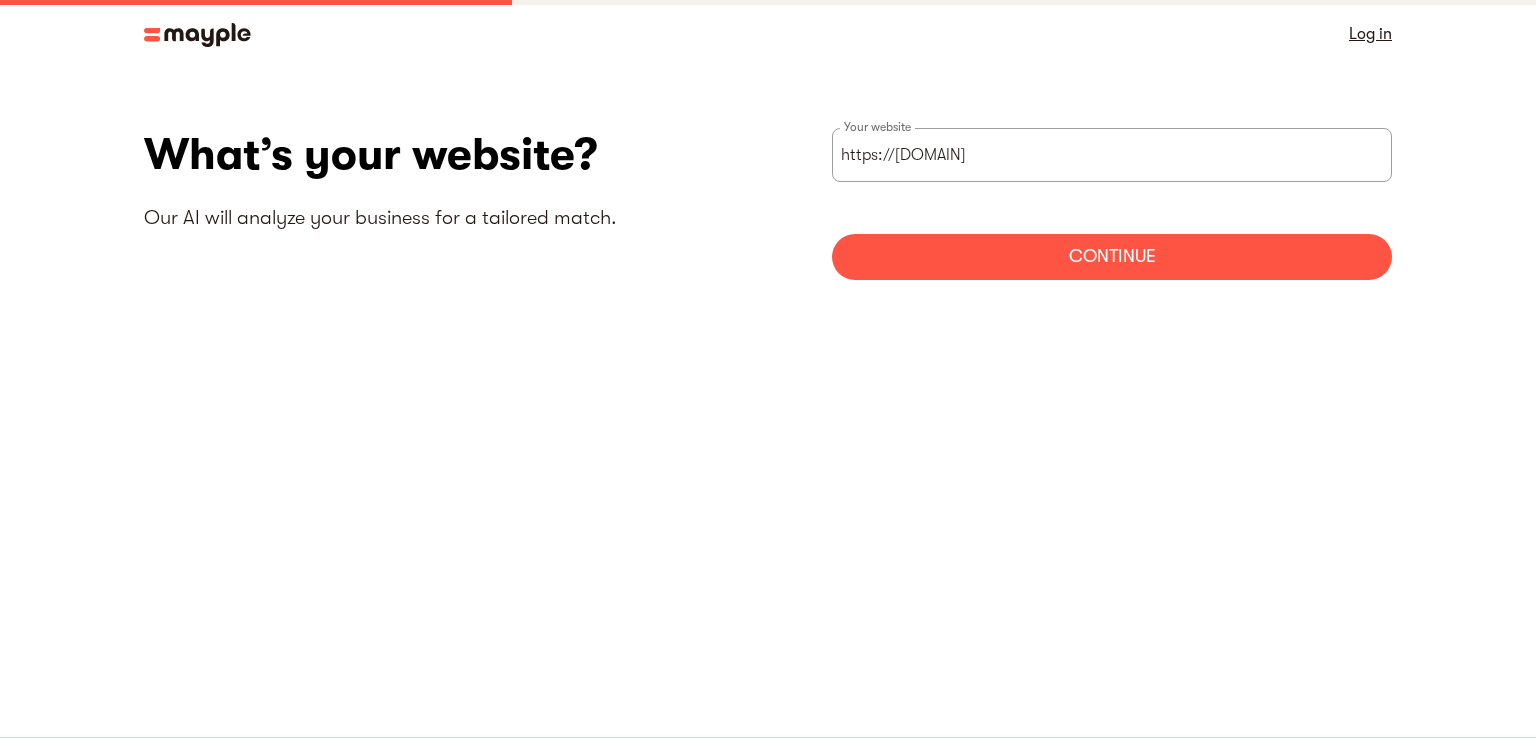 click on "Continue" at bounding box center [1112, 257] 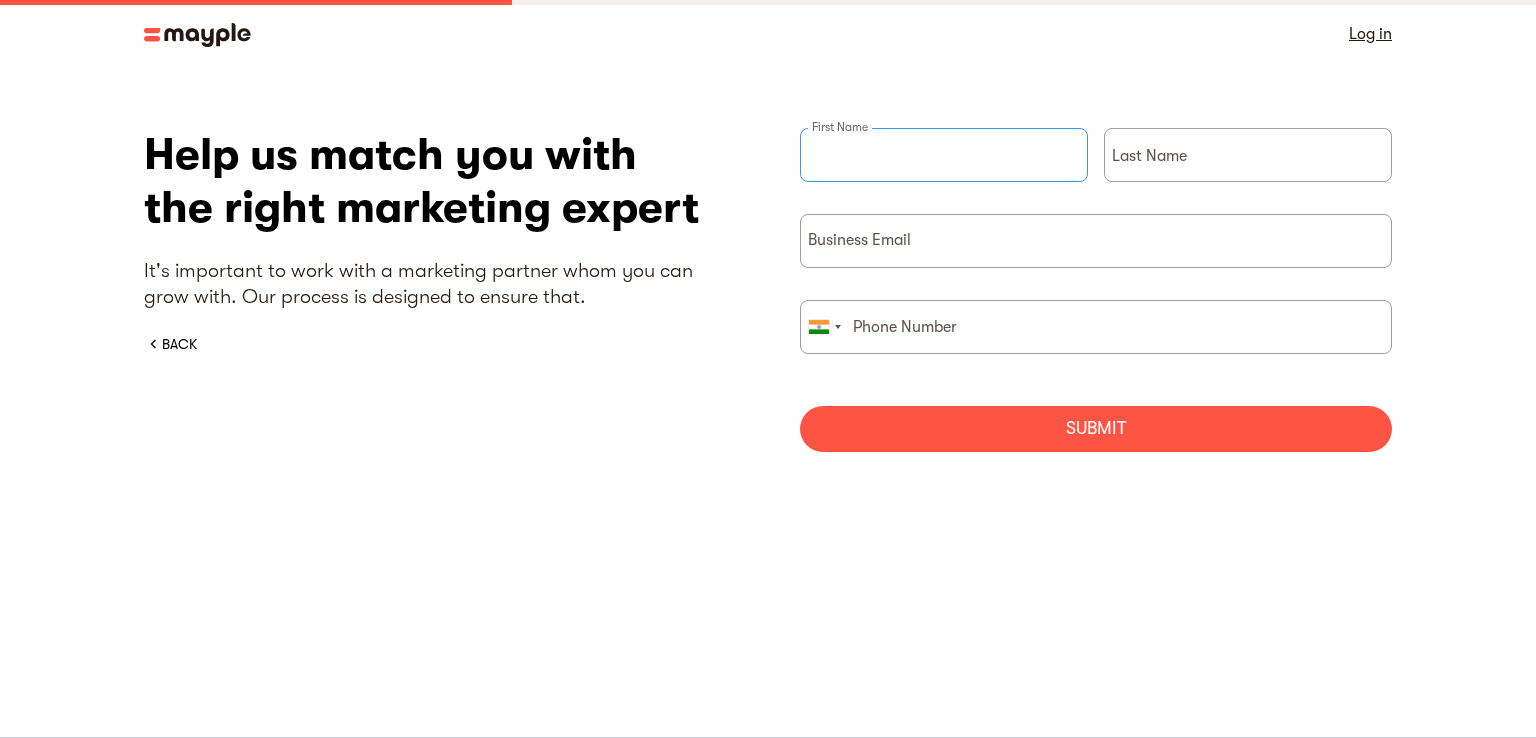 click at bounding box center [944, 155] 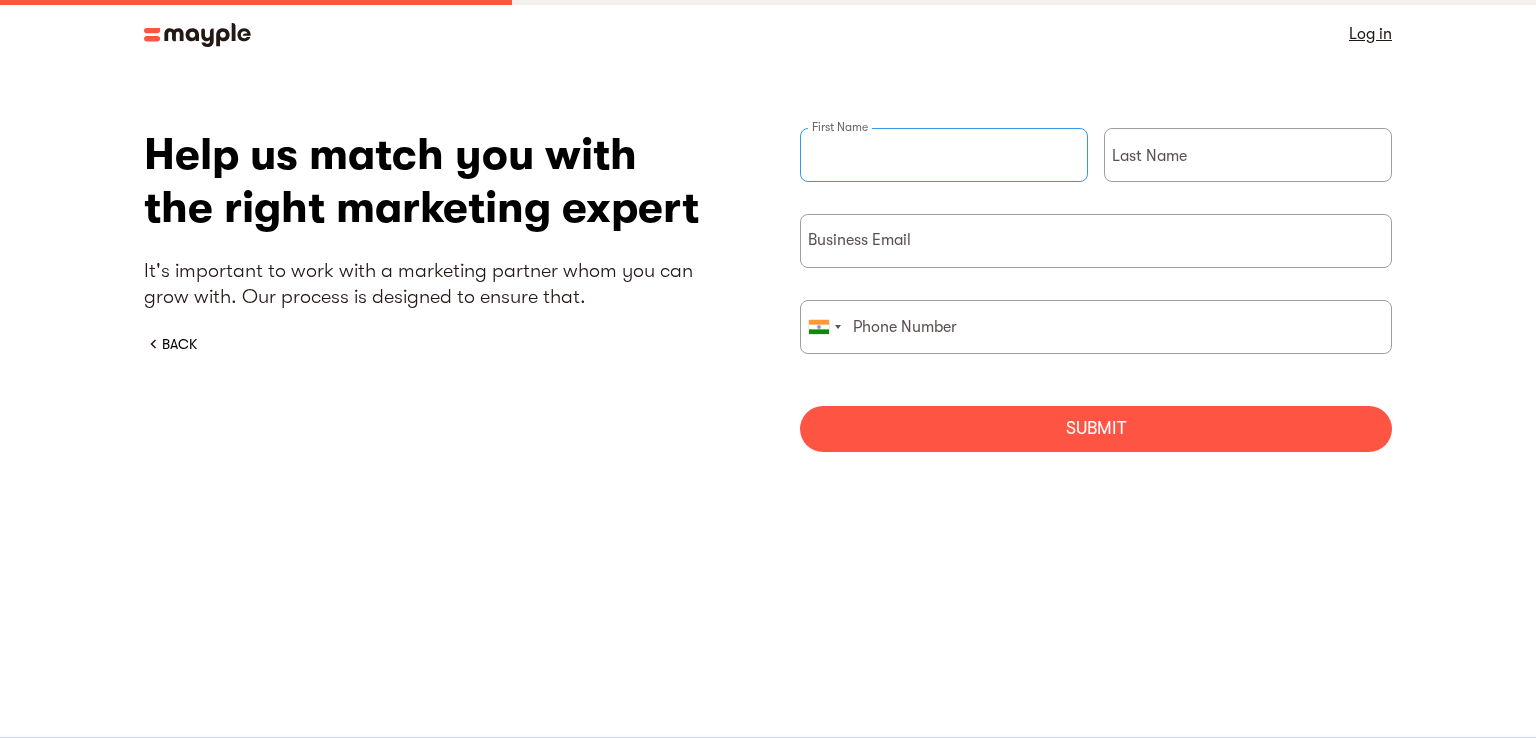 type on "Sam" 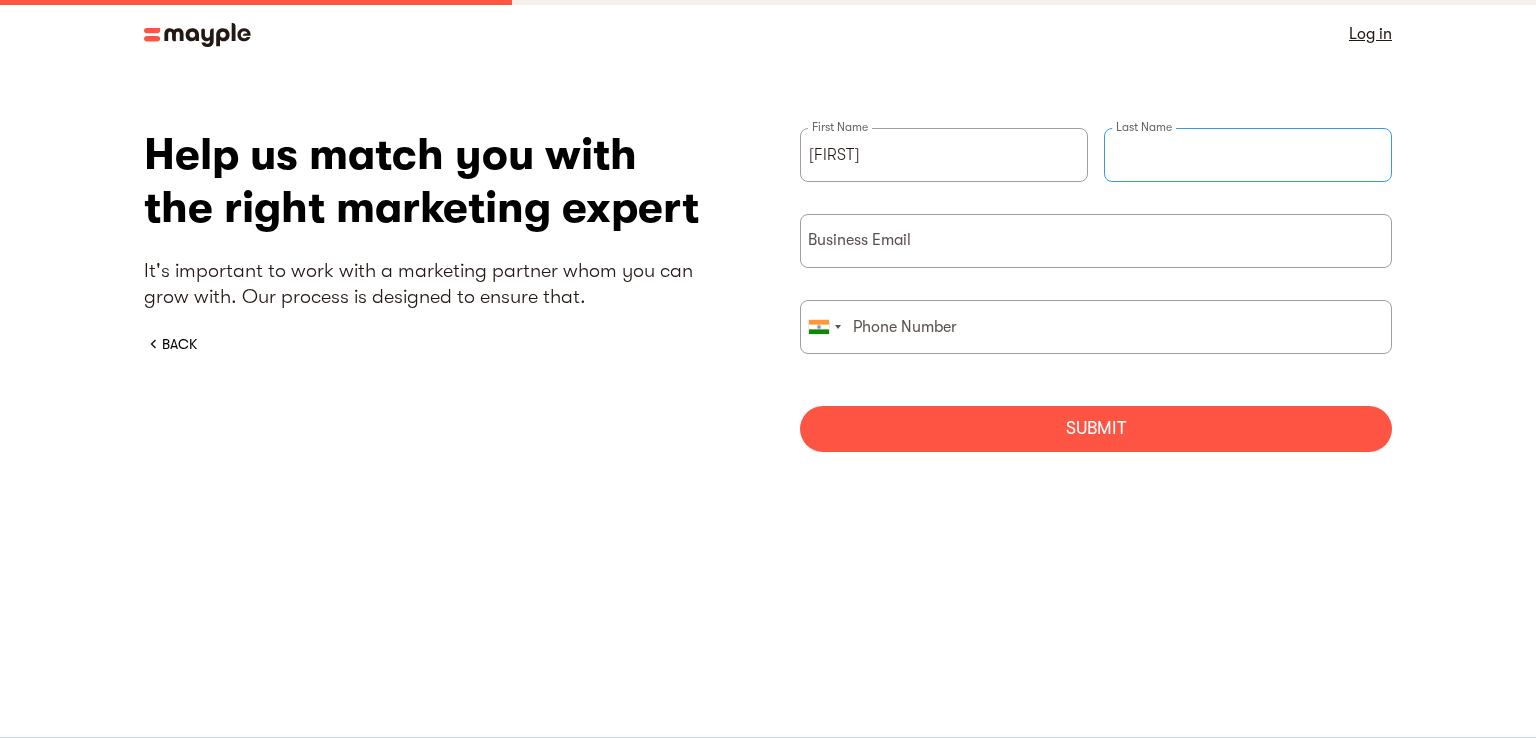 click at bounding box center [1248, 155] 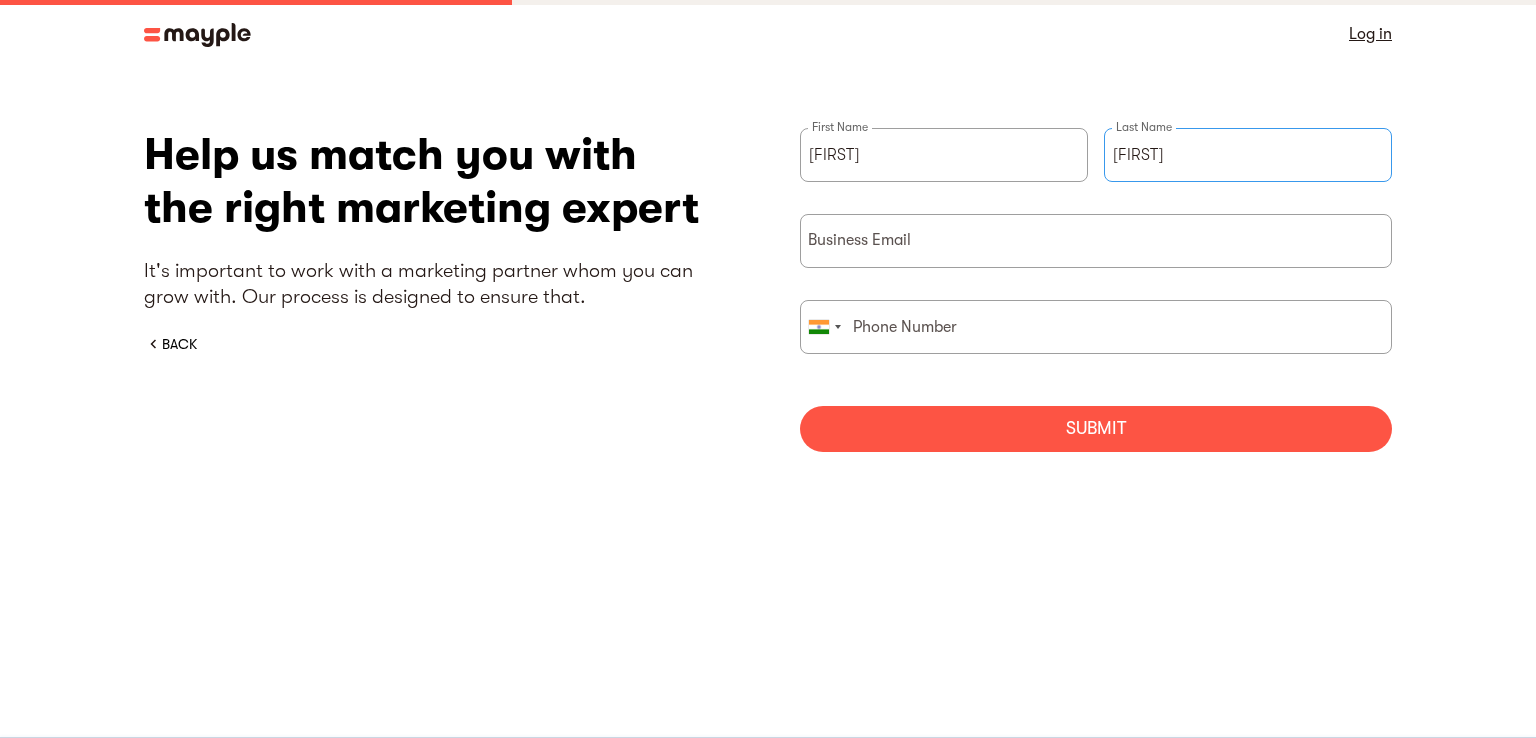 type on "Ella" 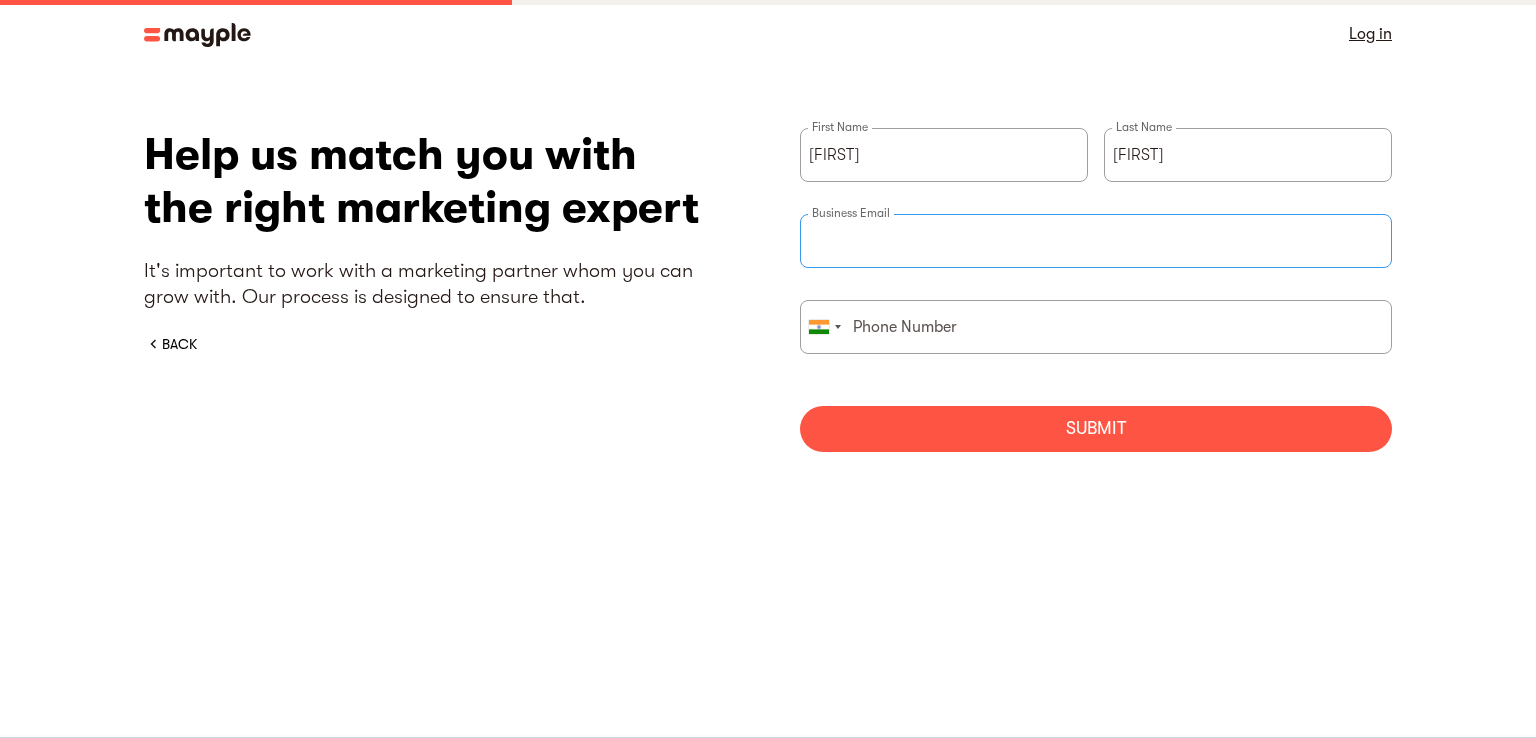 click at bounding box center (1096, 241) 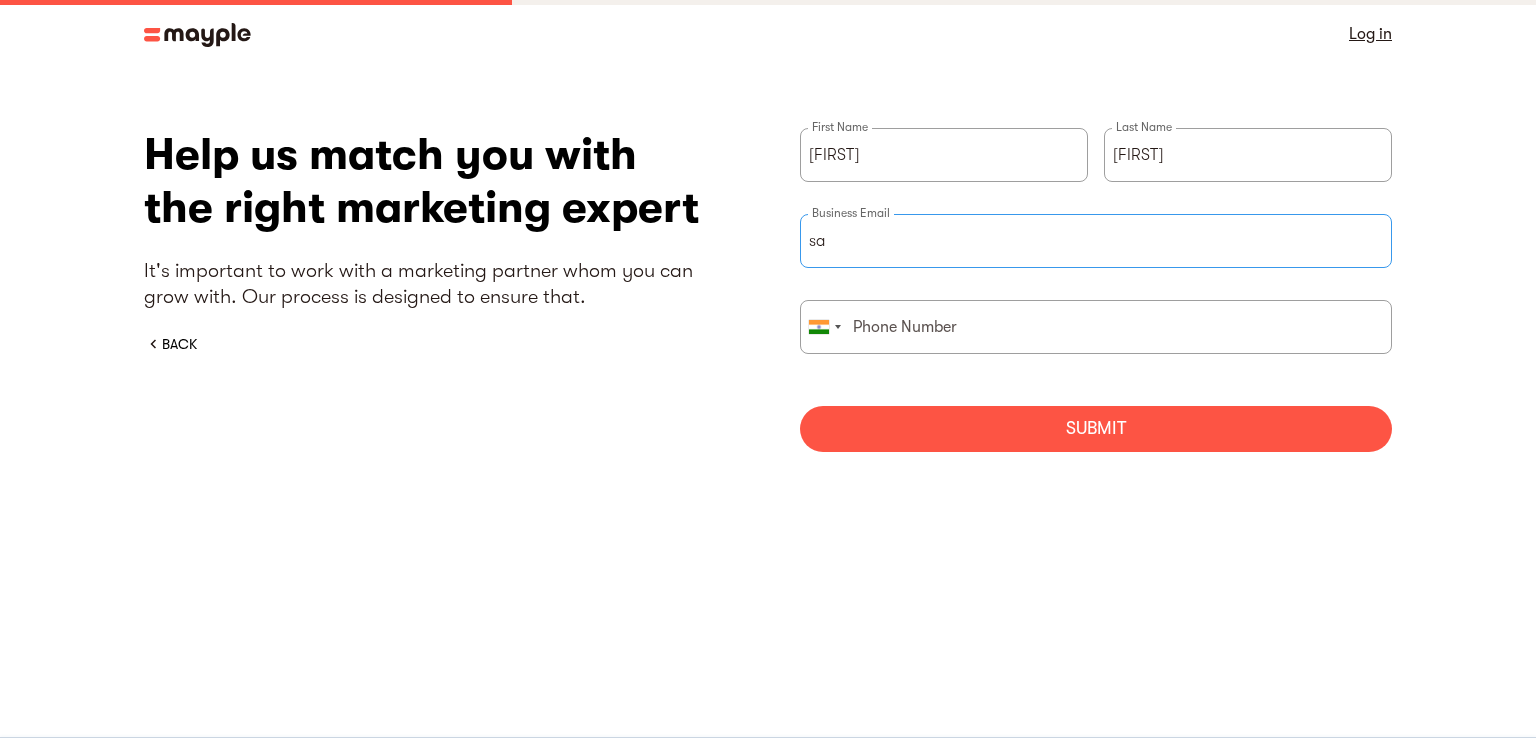 paste on "sam.ella@stanventures.com" 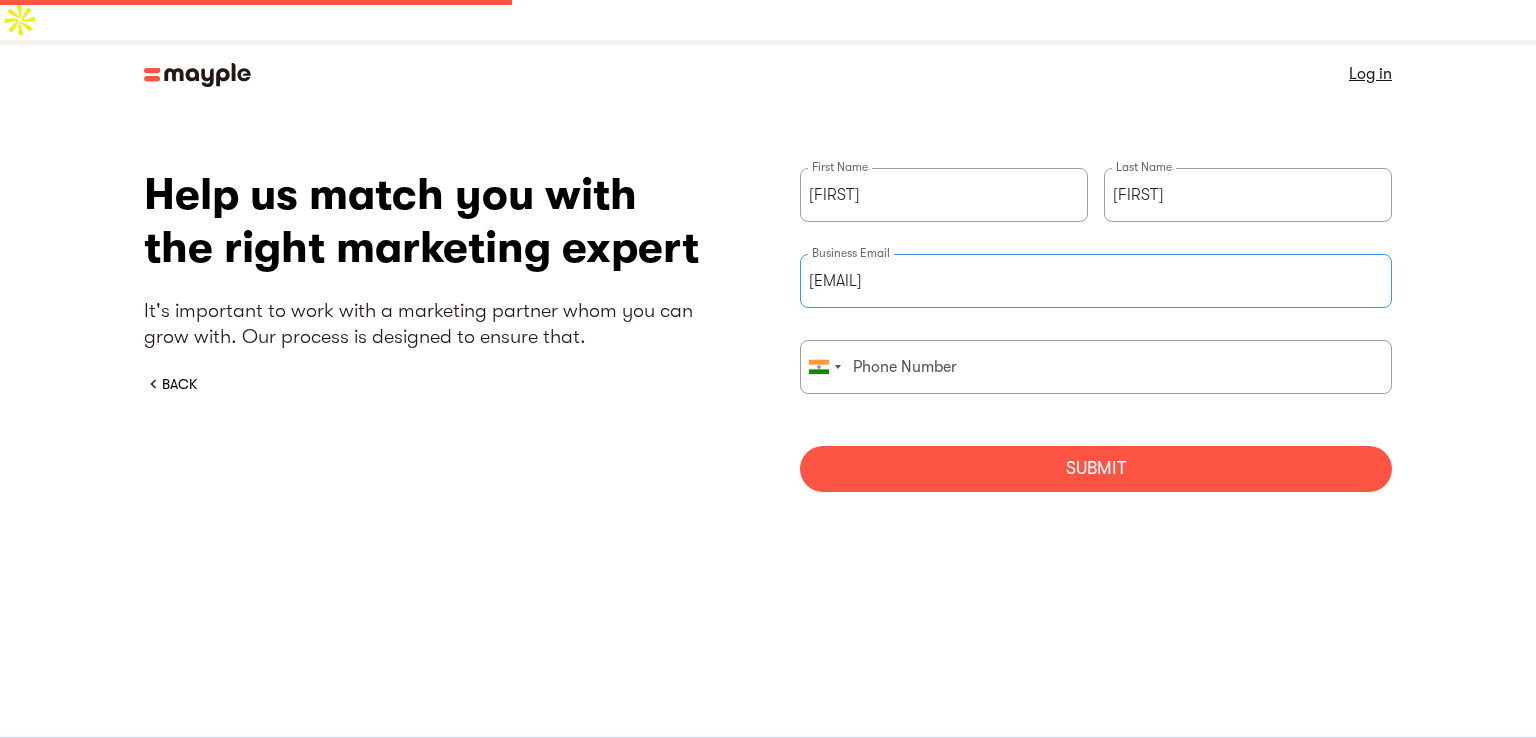 drag, startPoint x: 825, startPoint y: 241, endPoint x: 801, endPoint y: 245, distance: 24.33105 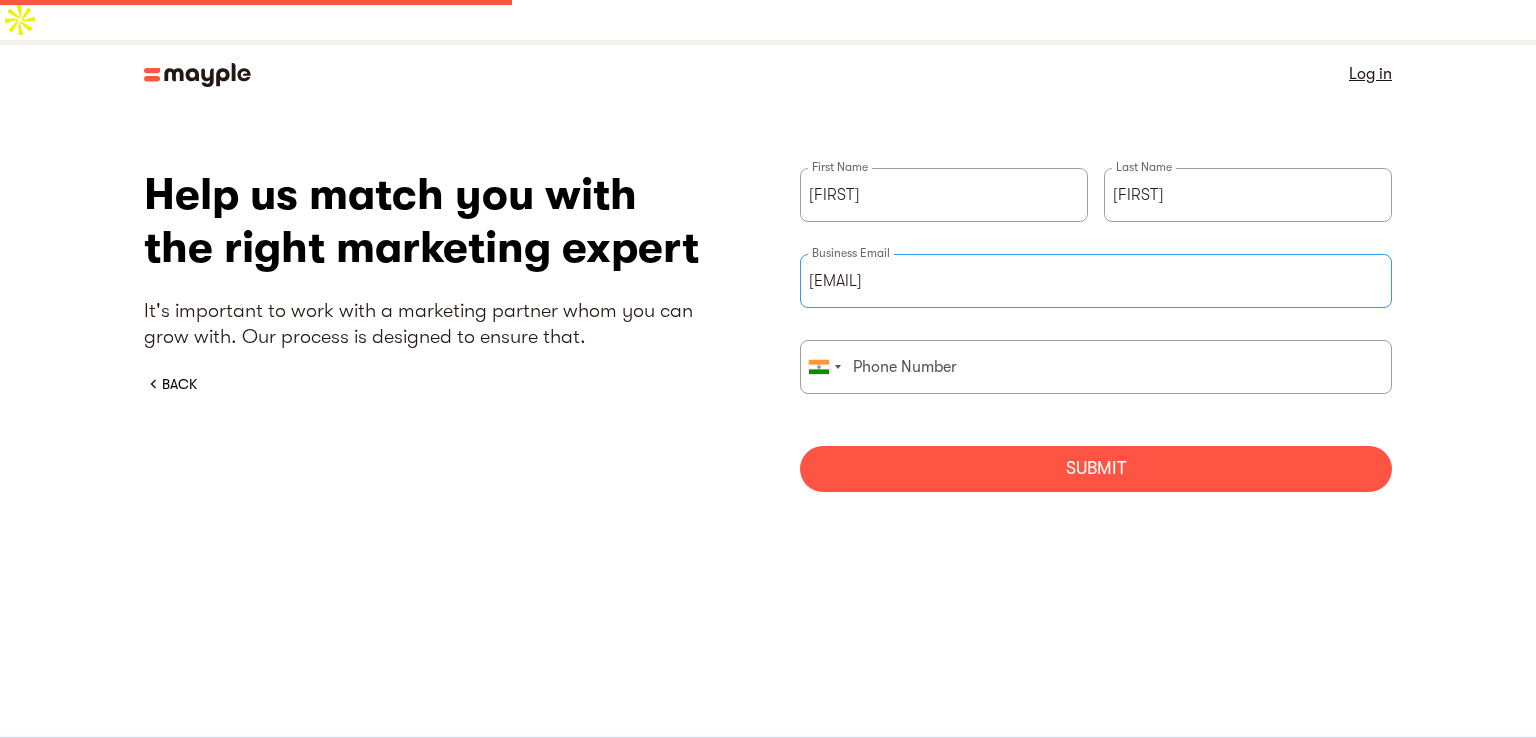 type on "sam.ella@stanventures.com" 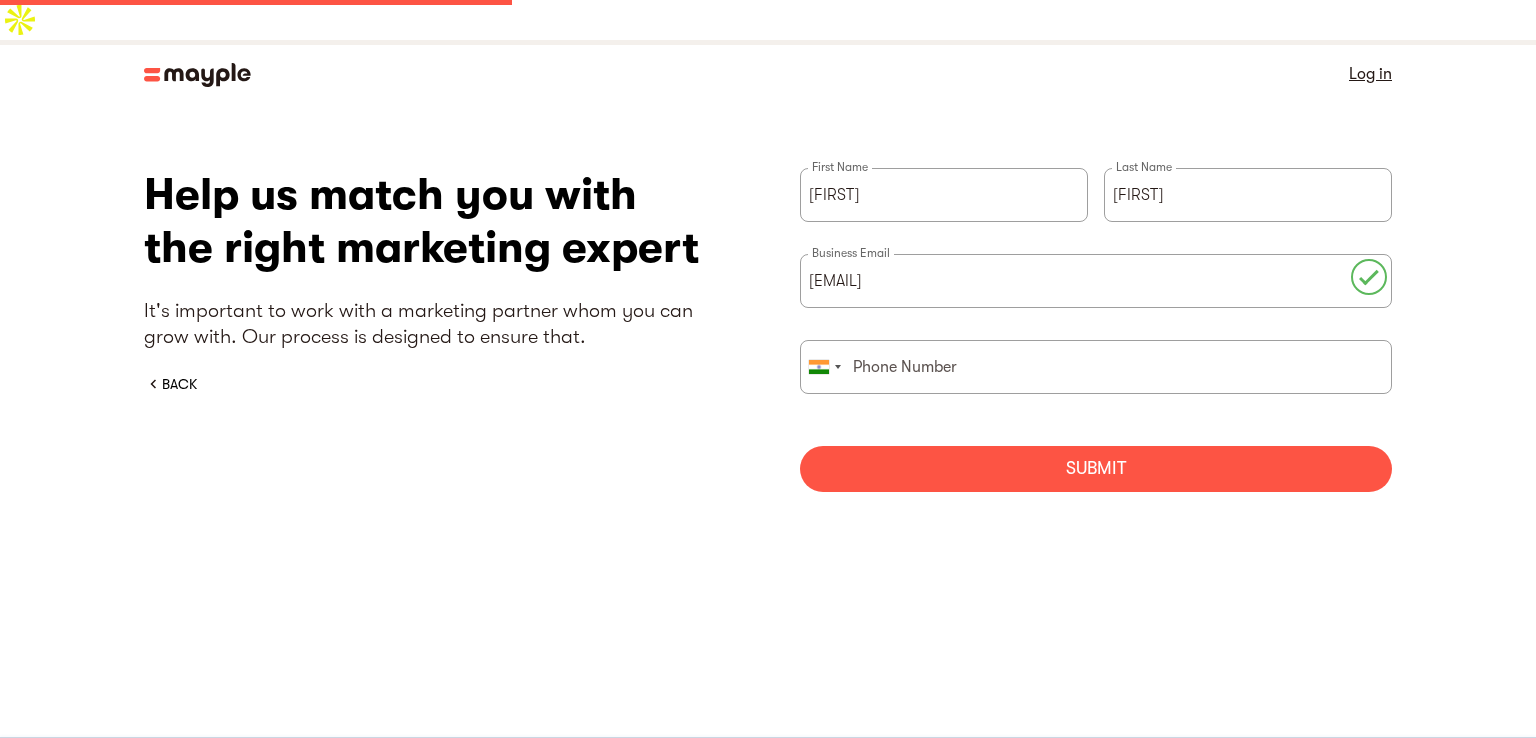 click on "Submit" at bounding box center [1096, 469] 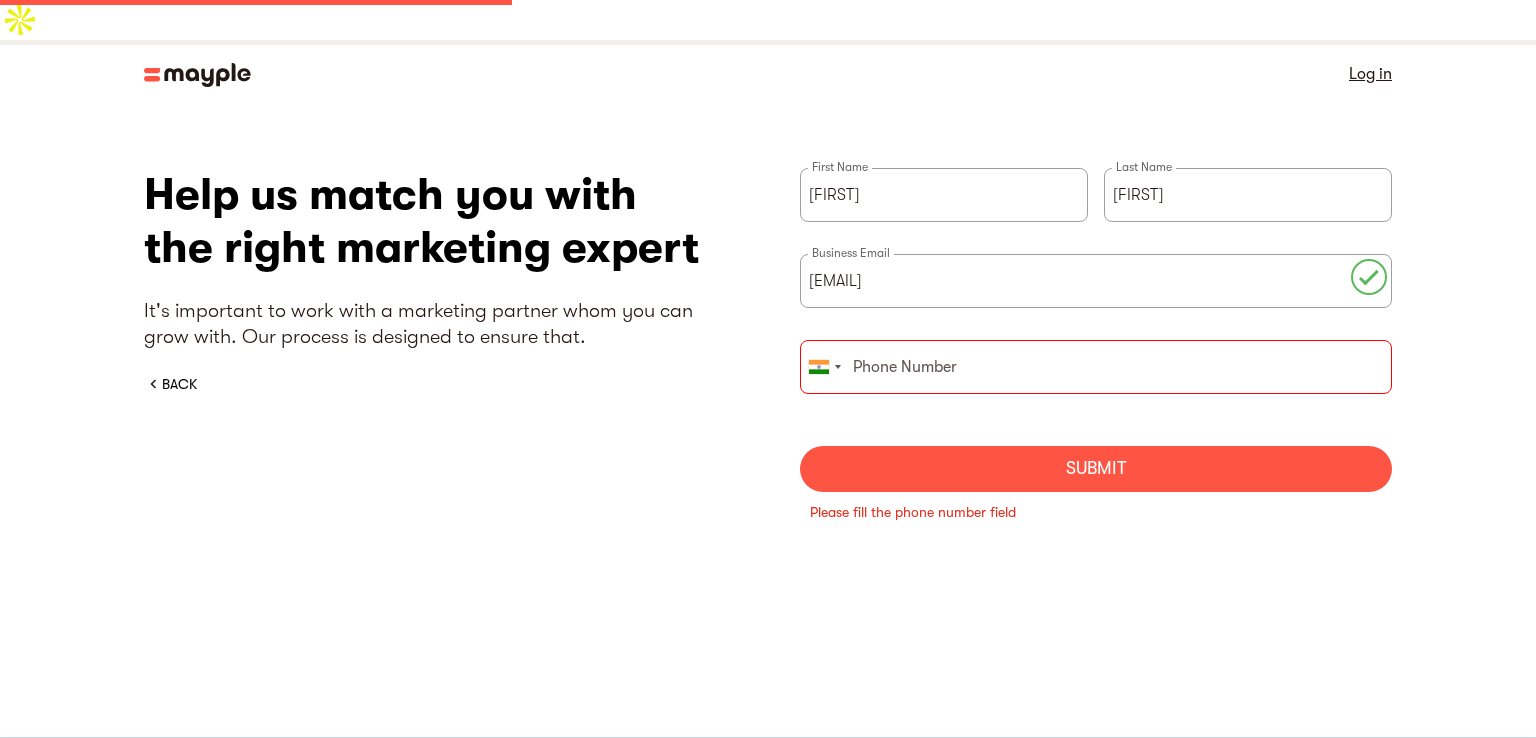 click at bounding box center (1096, 367) 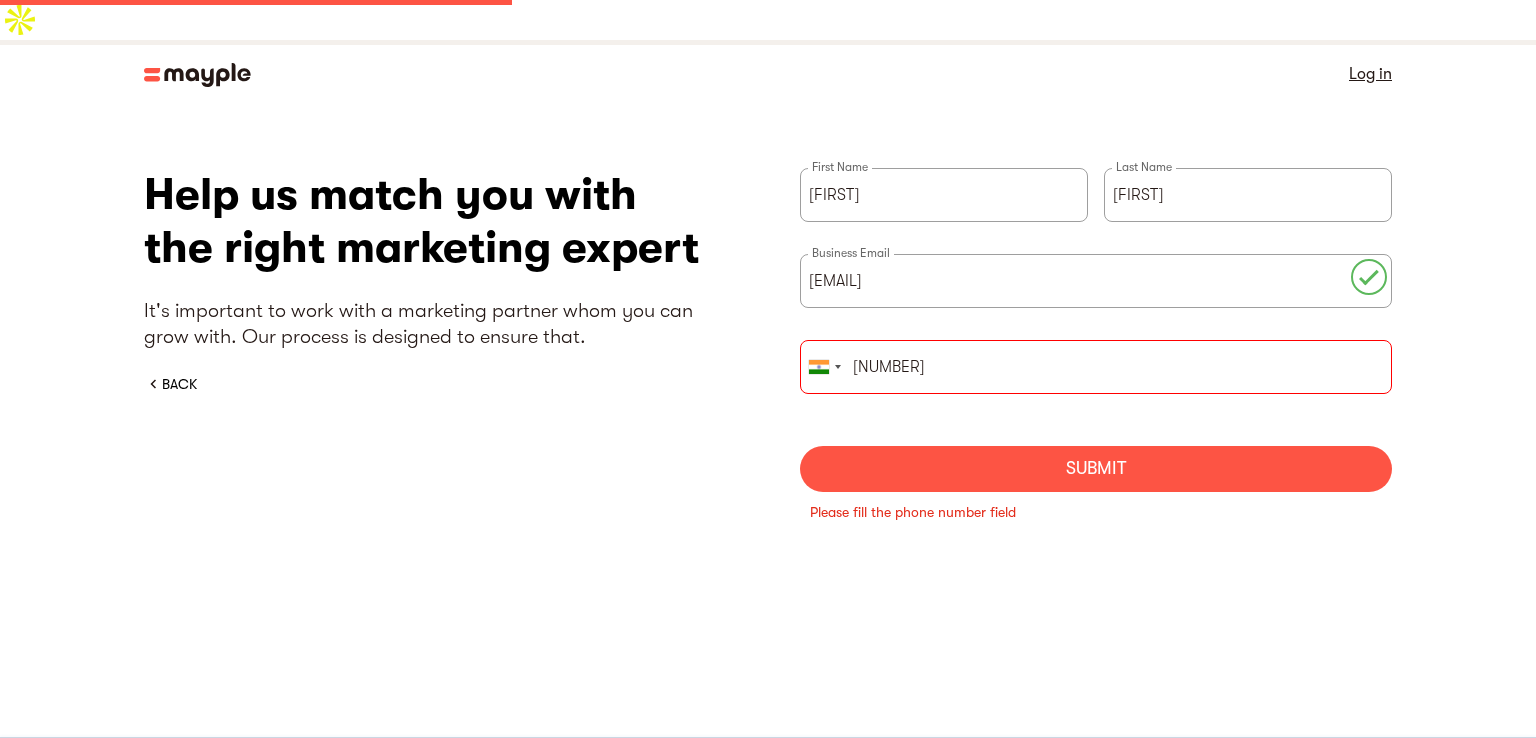 type on "7397368518" 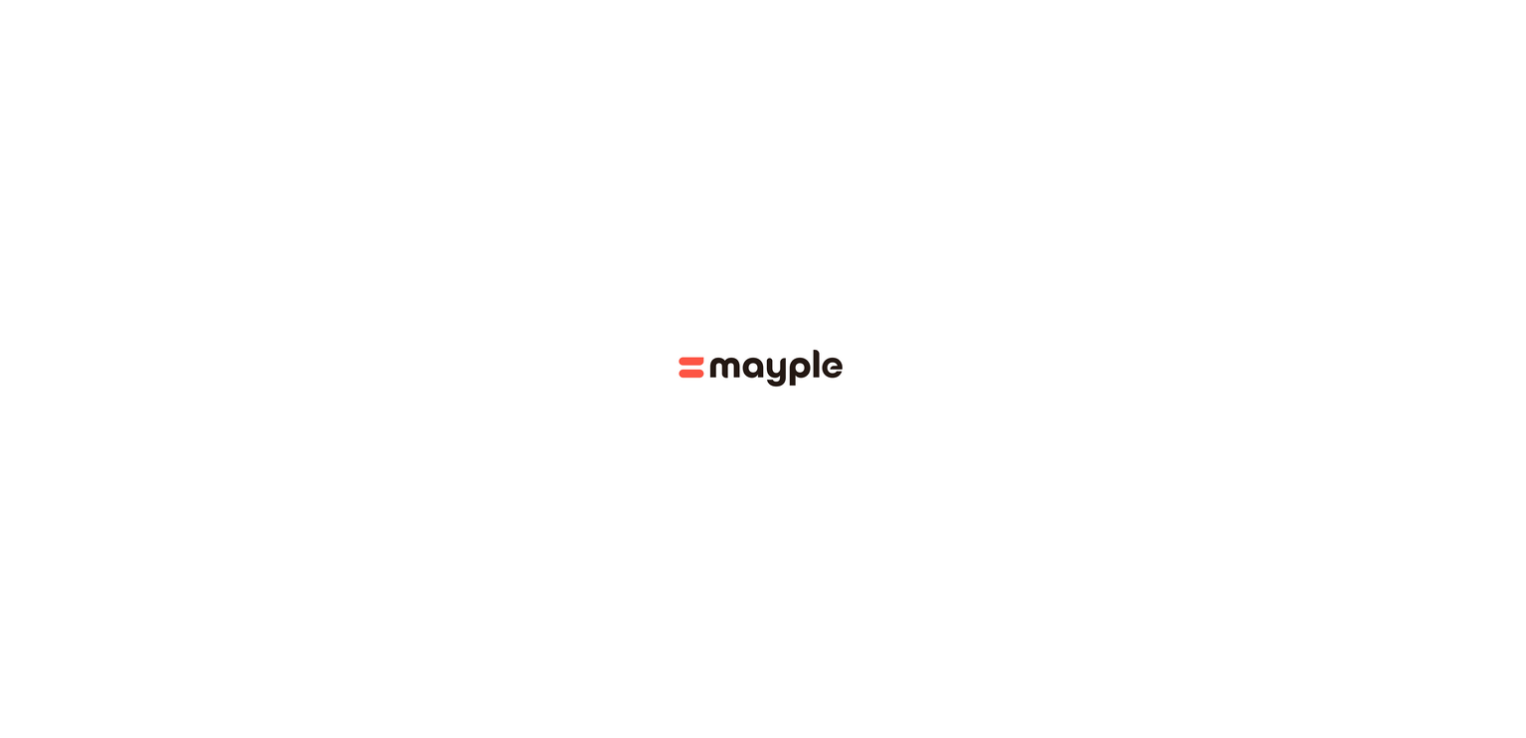 scroll, scrollTop: 0, scrollLeft: 0, axis: both 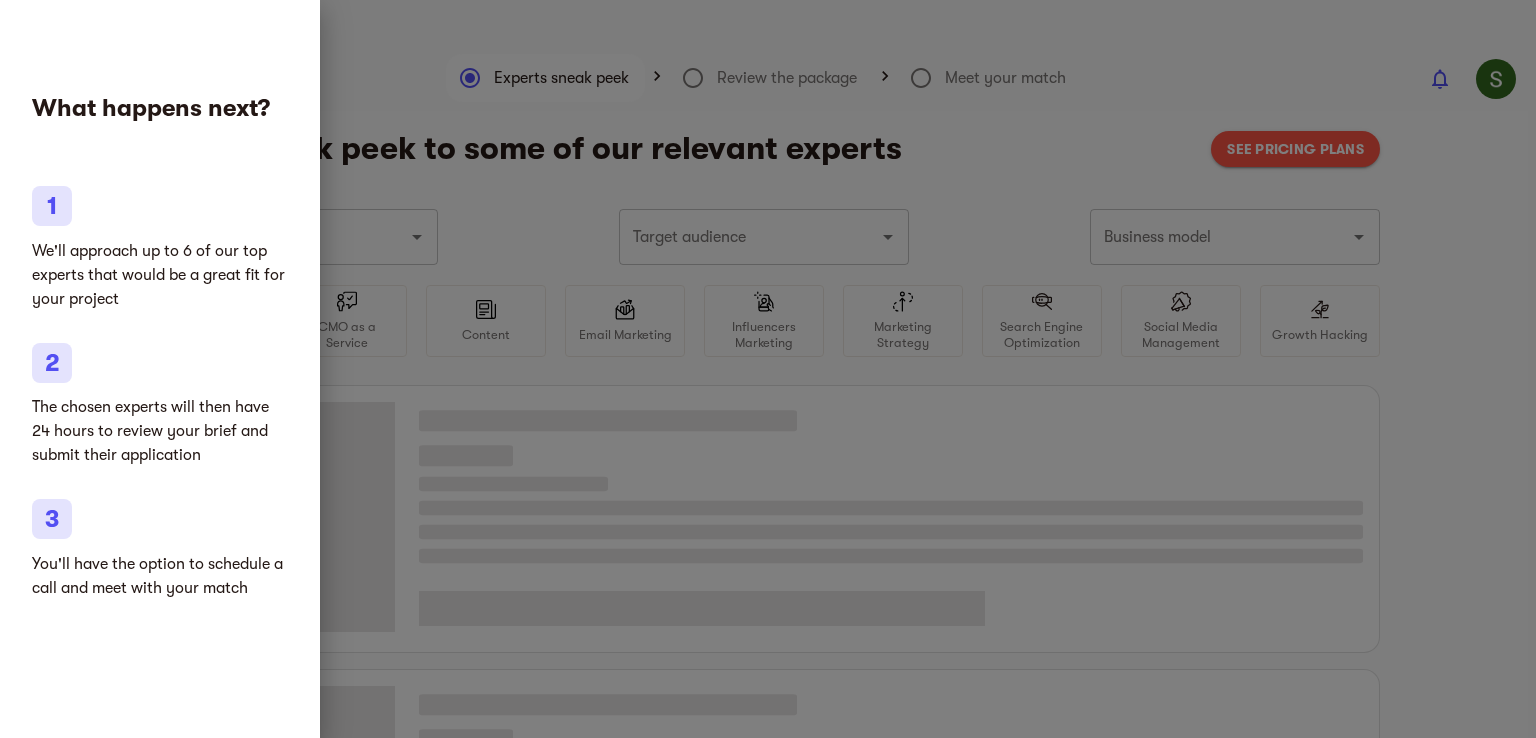 click at bounding box center (768, 369) 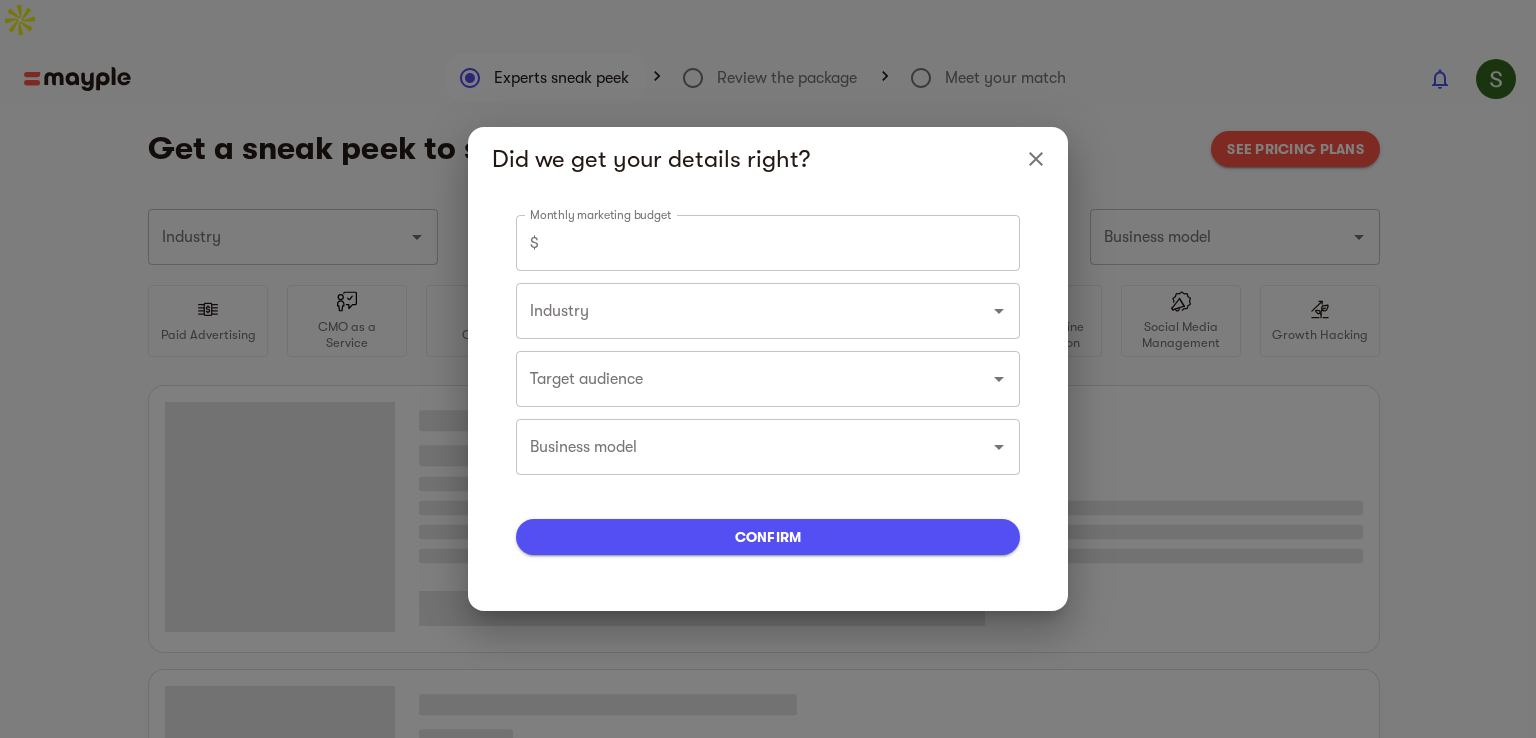 type on "Clothing and shoes" 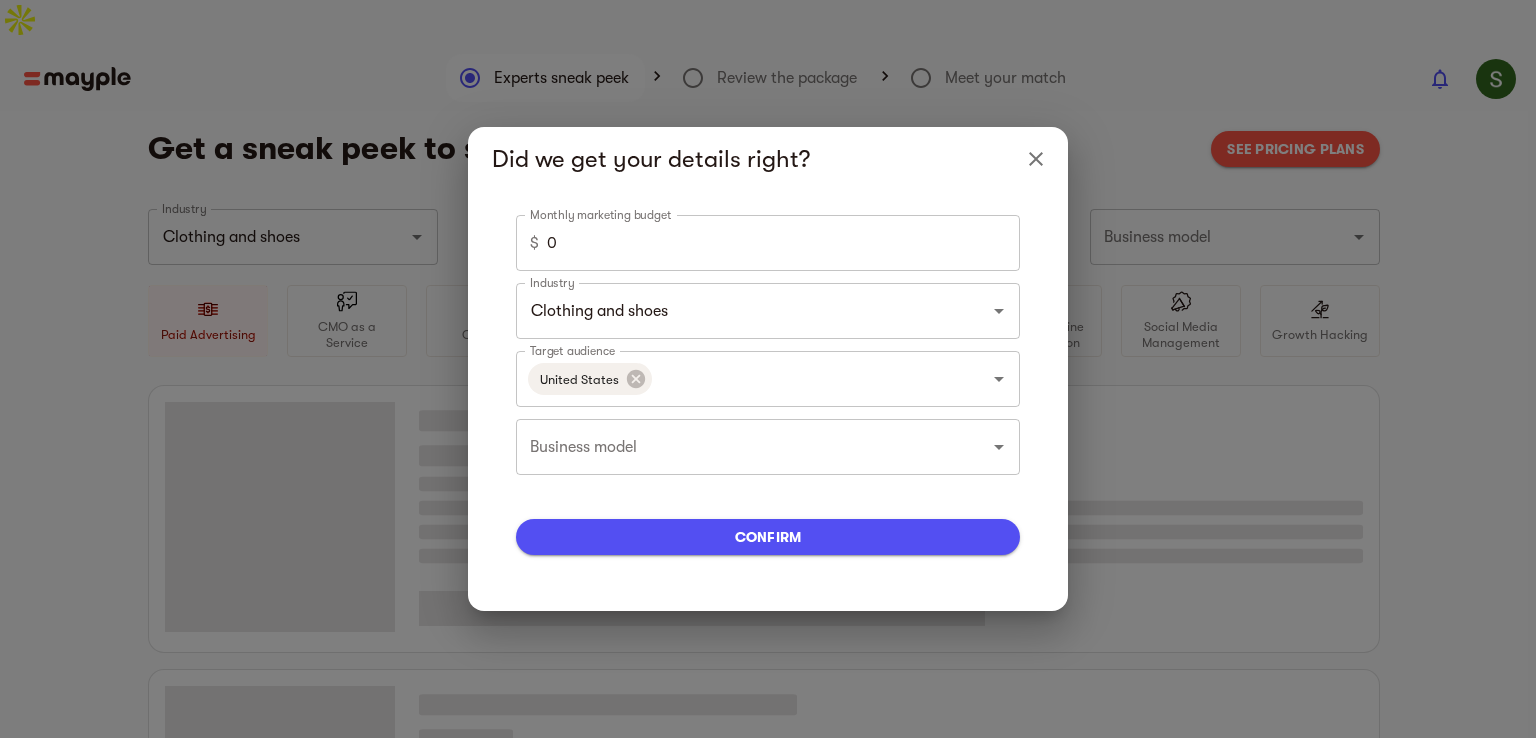 click on "0" at bounding box center [783, 243] 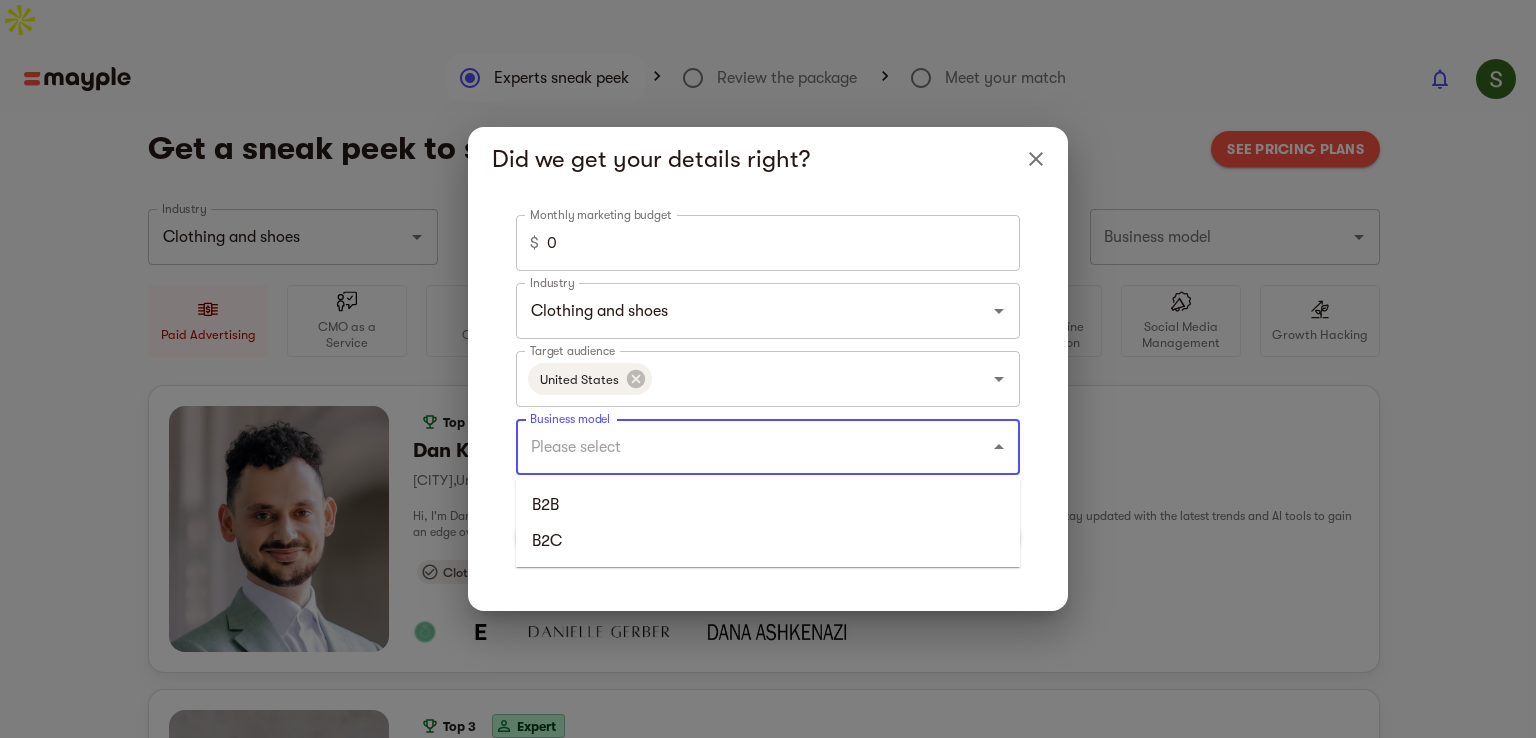 click on "Business model" at bounding box center [740, 447] 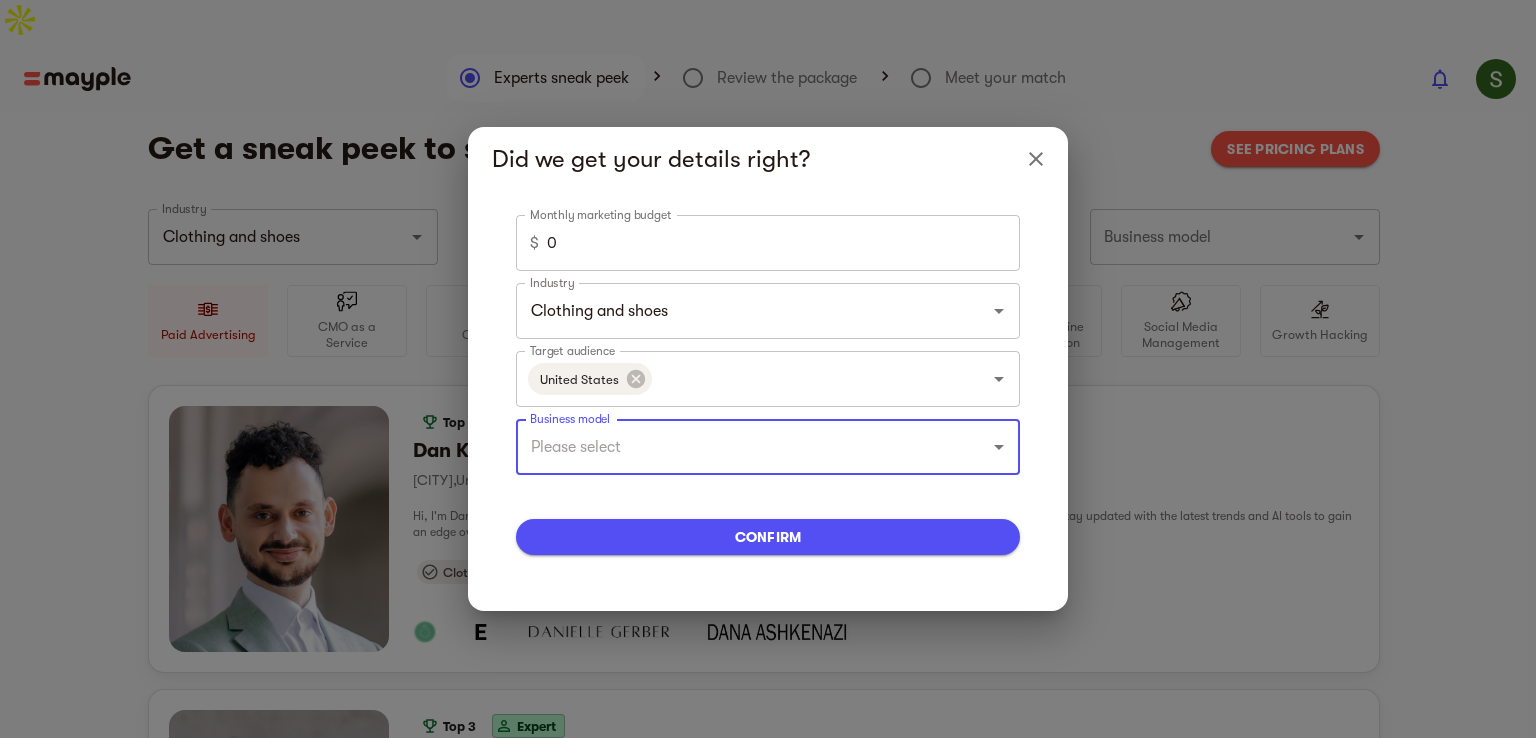 click on "Business model" at bounding box center (740, 447) 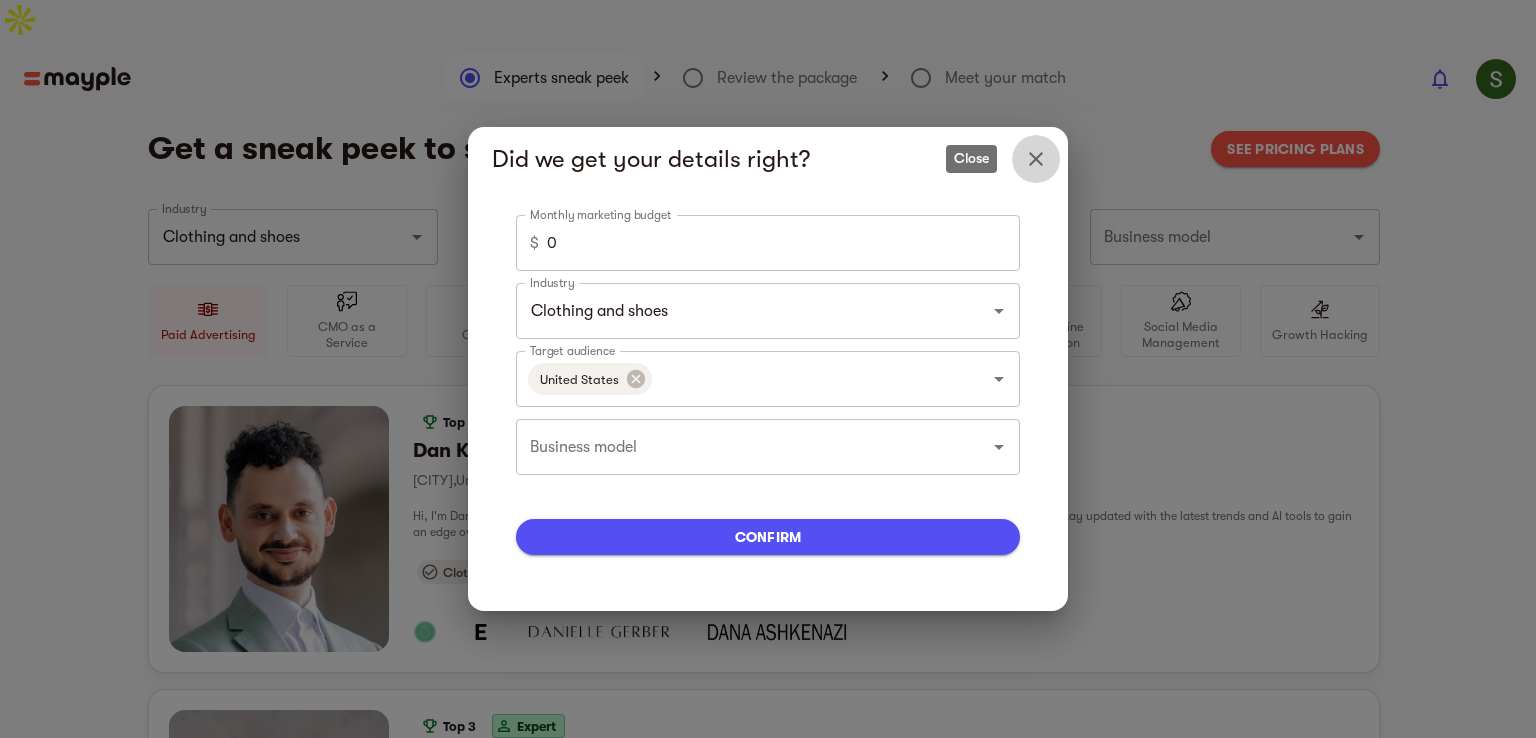 click at bounding box center (1036, 159) 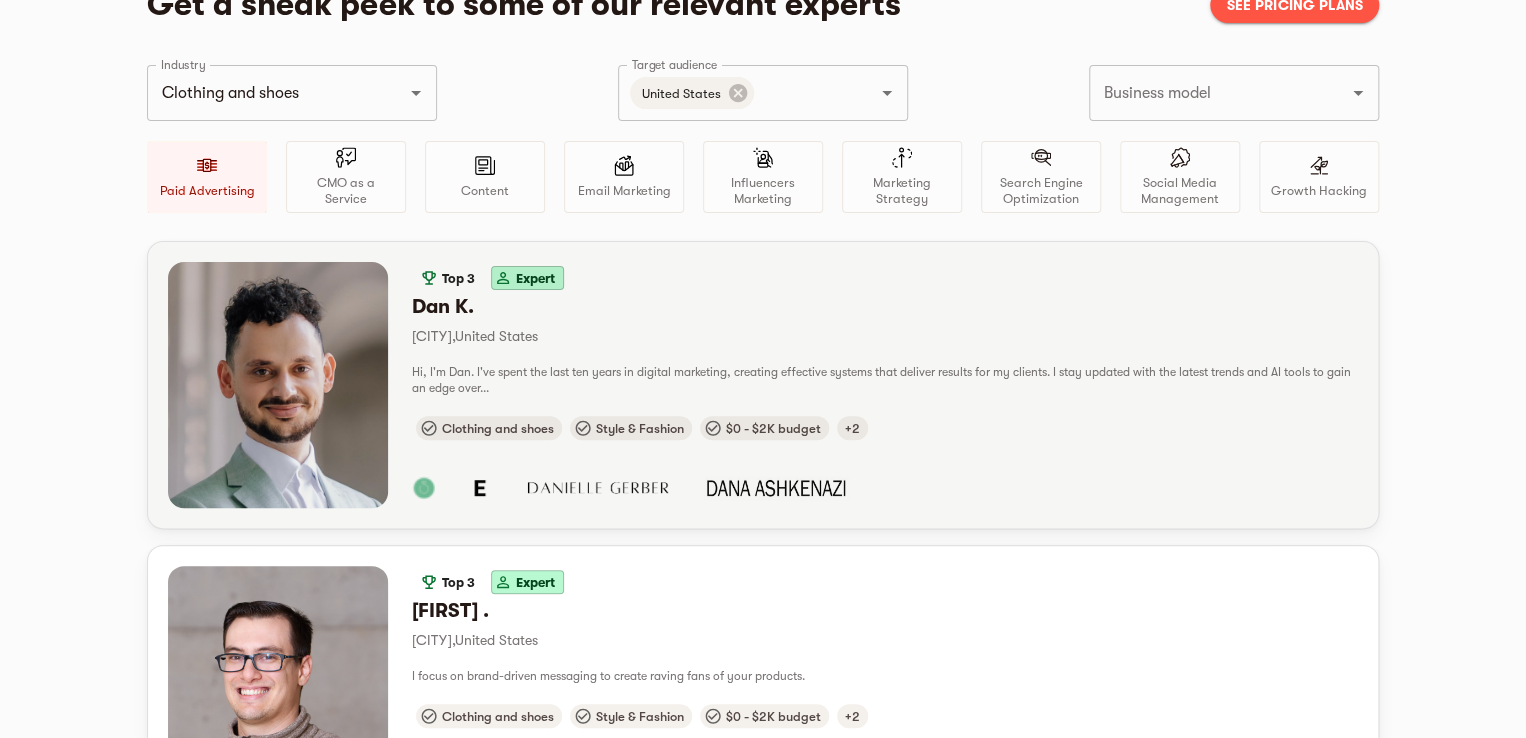 scroll, scrollTop: 140, scrollLeft: 0, axis: vertical 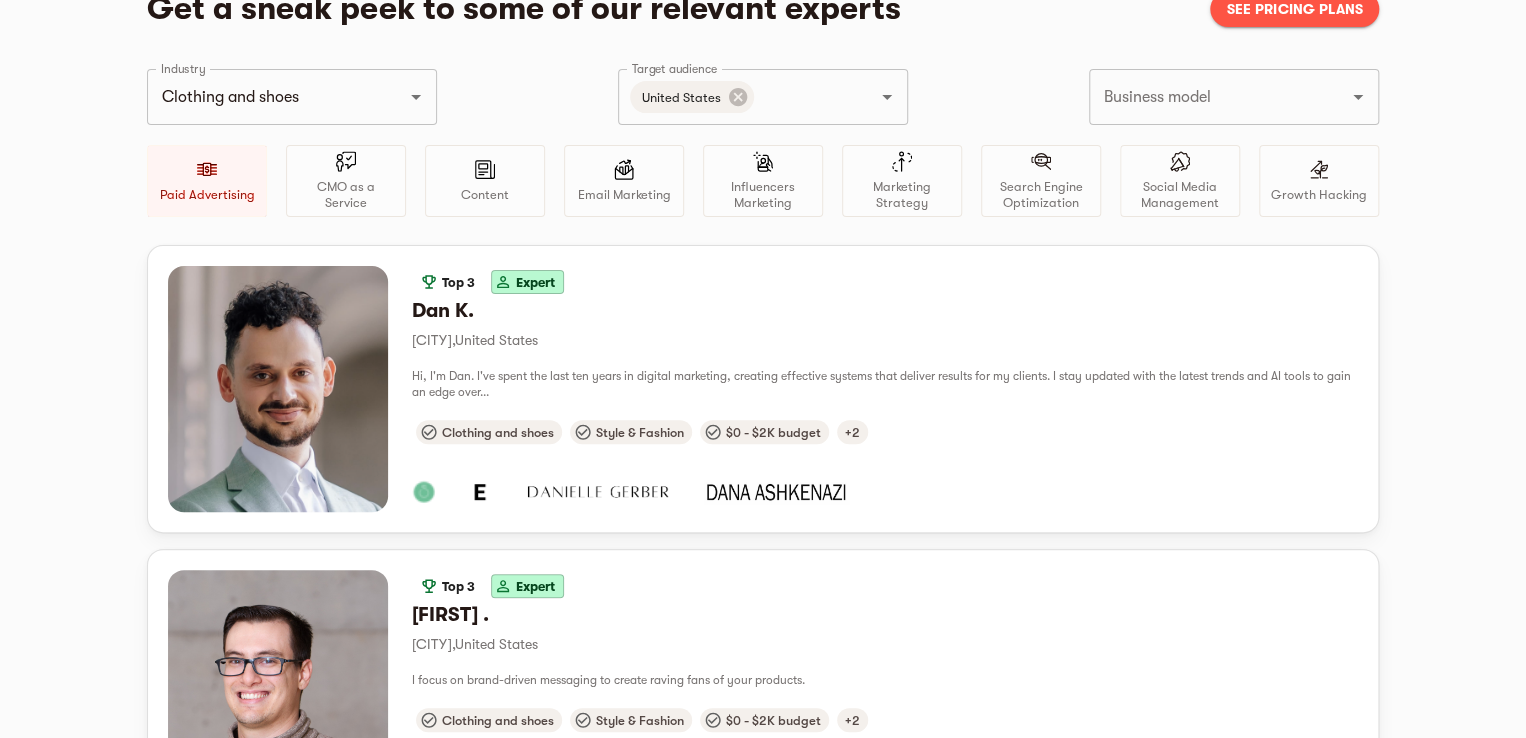 click on "Paid Advertising CMO as a Service Content Email Marketing Influencers Marketing Marketing Strategy Search Engine Optimization Social Media Management Growth Hacking" at bounding box center (763, 187) 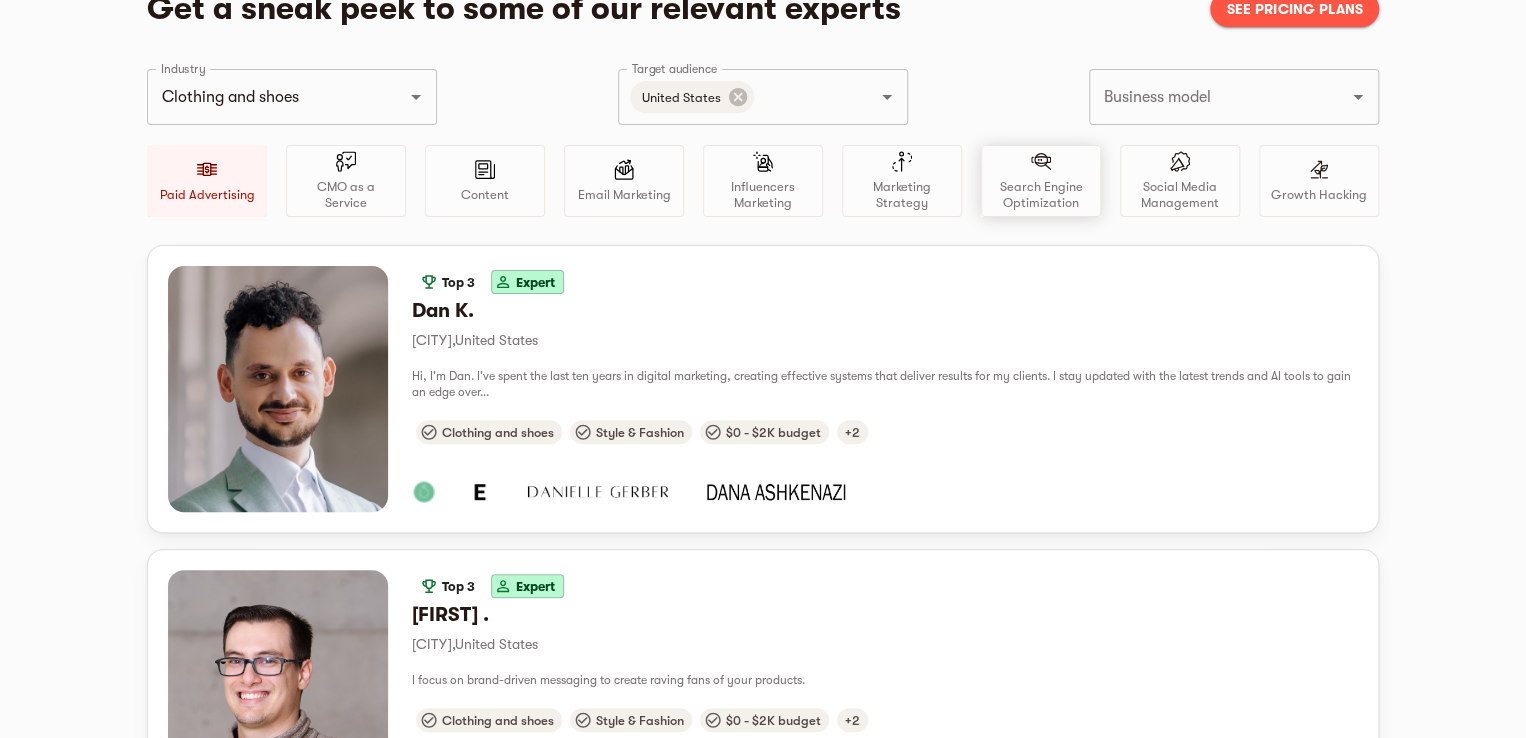 click on "Search Engine Optimization" at bounding box center [1041, 195] 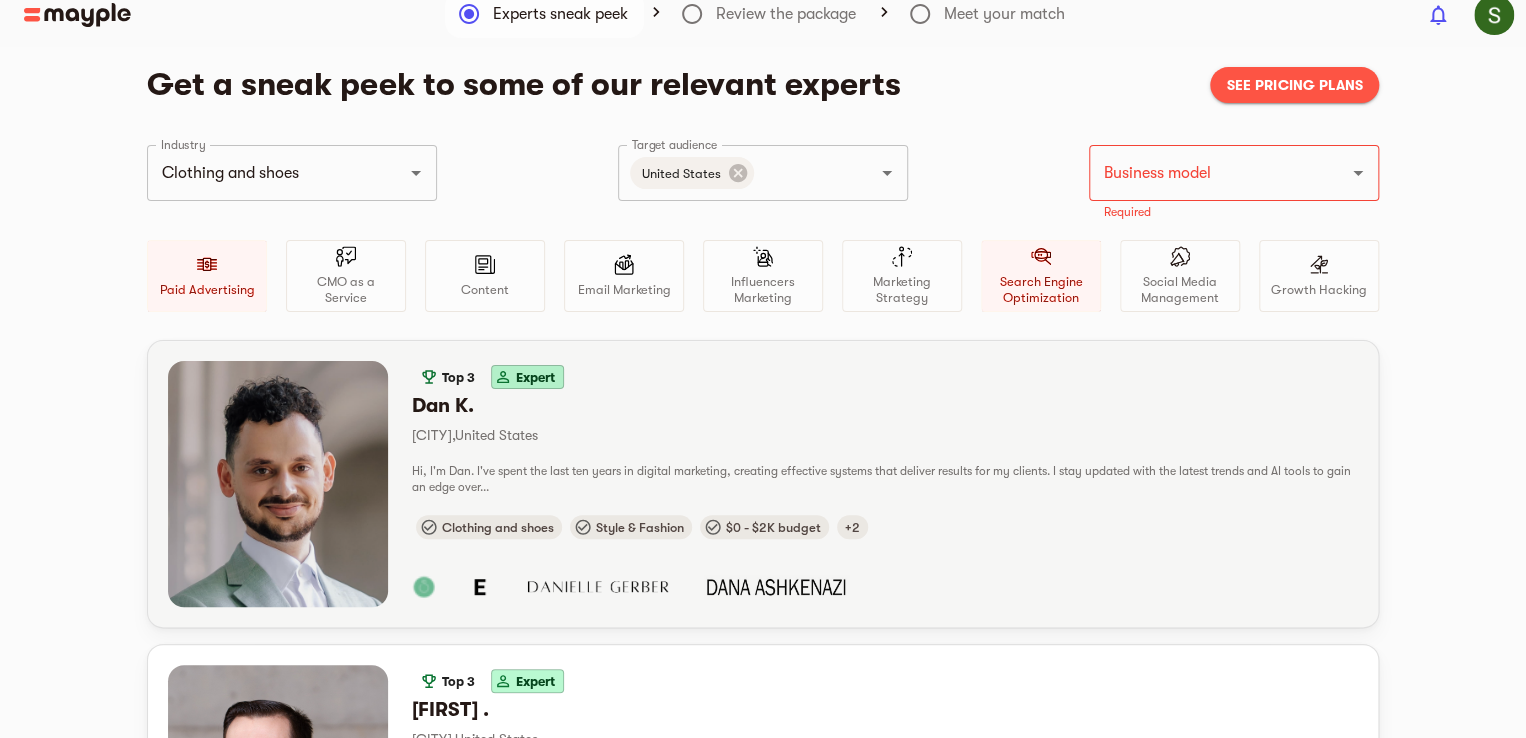 scroll, scrollTop: 0, scrollLeft: 0, axis: both 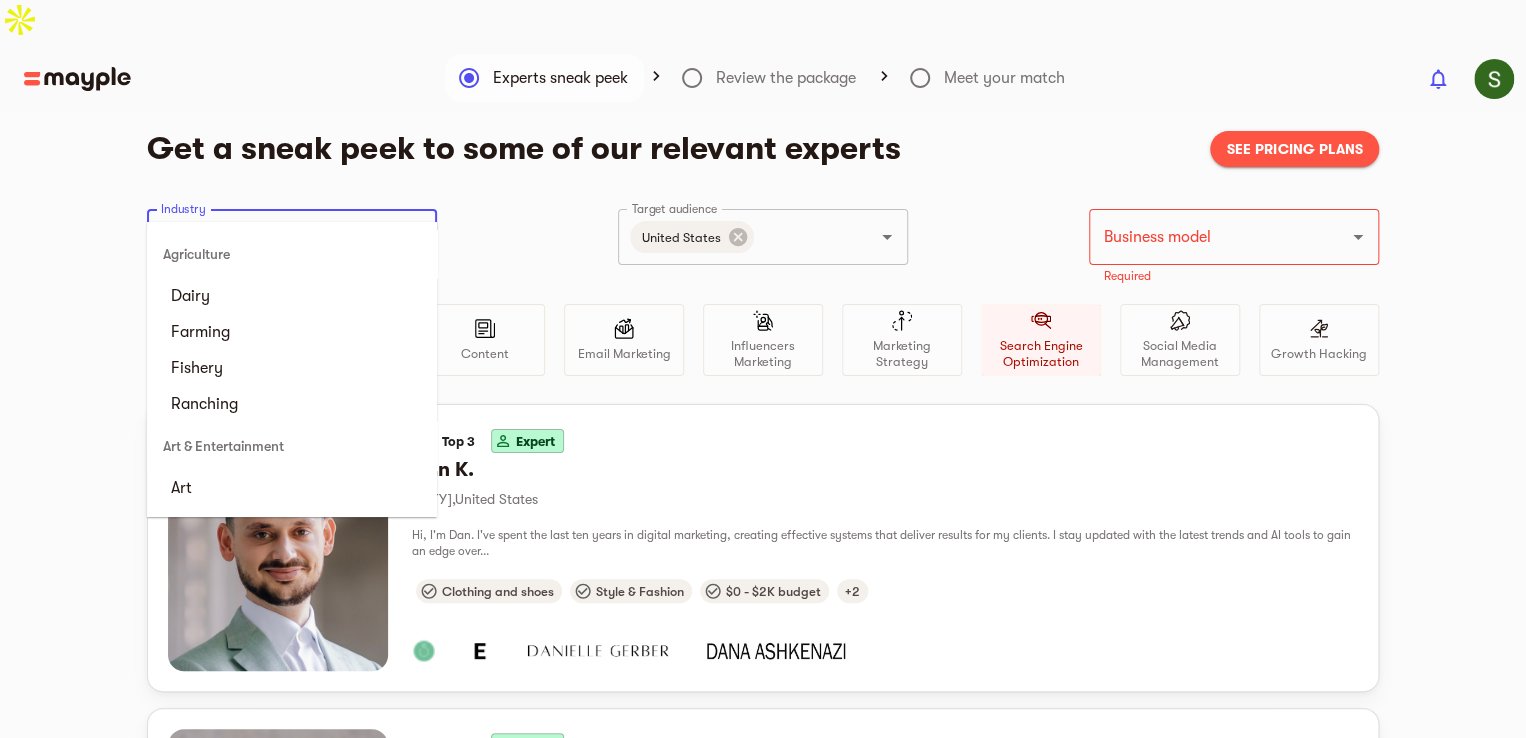 click on "Clothing and shoes" at bounding box center (264, 237) 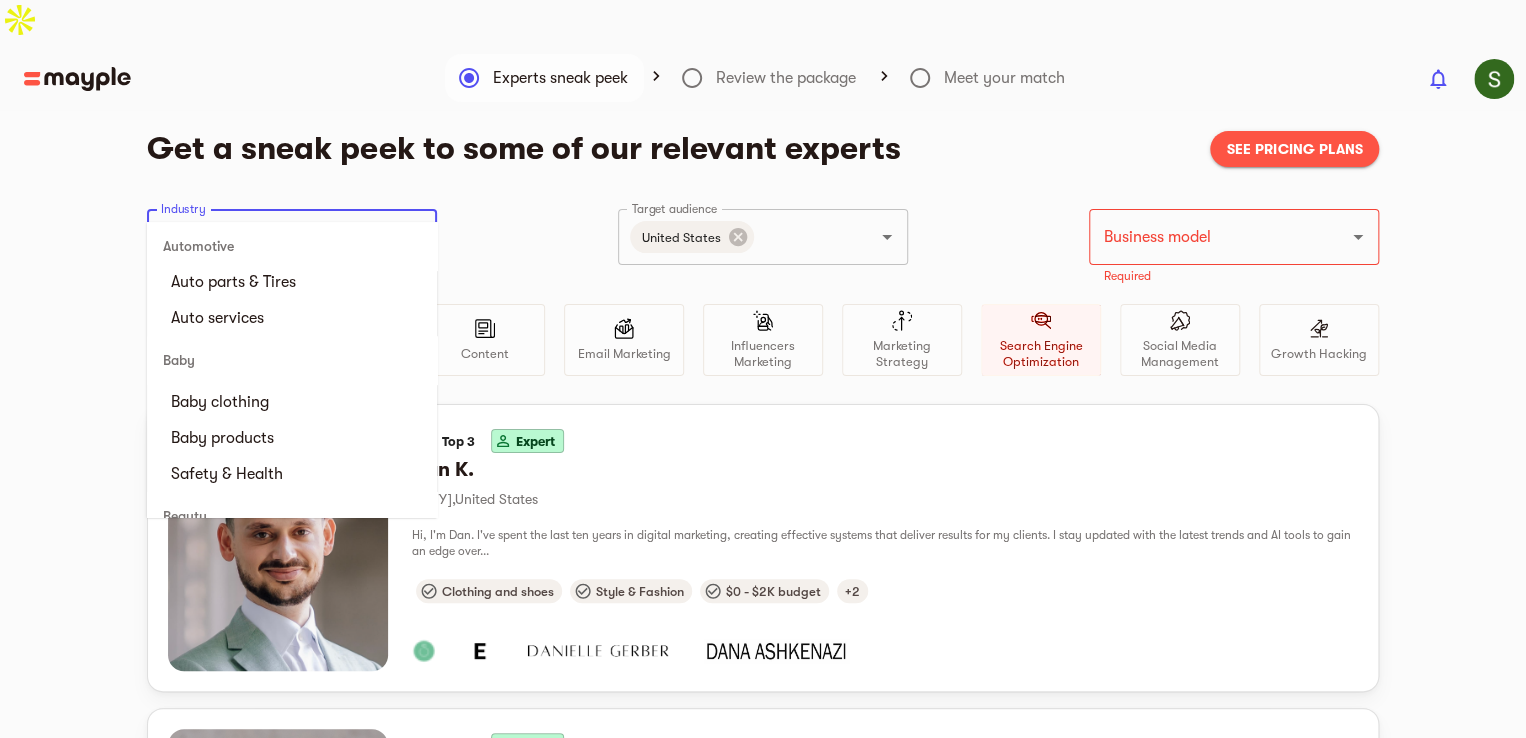 scroll, scrollTop: 612, scrollLeft: 0, axis: vertical 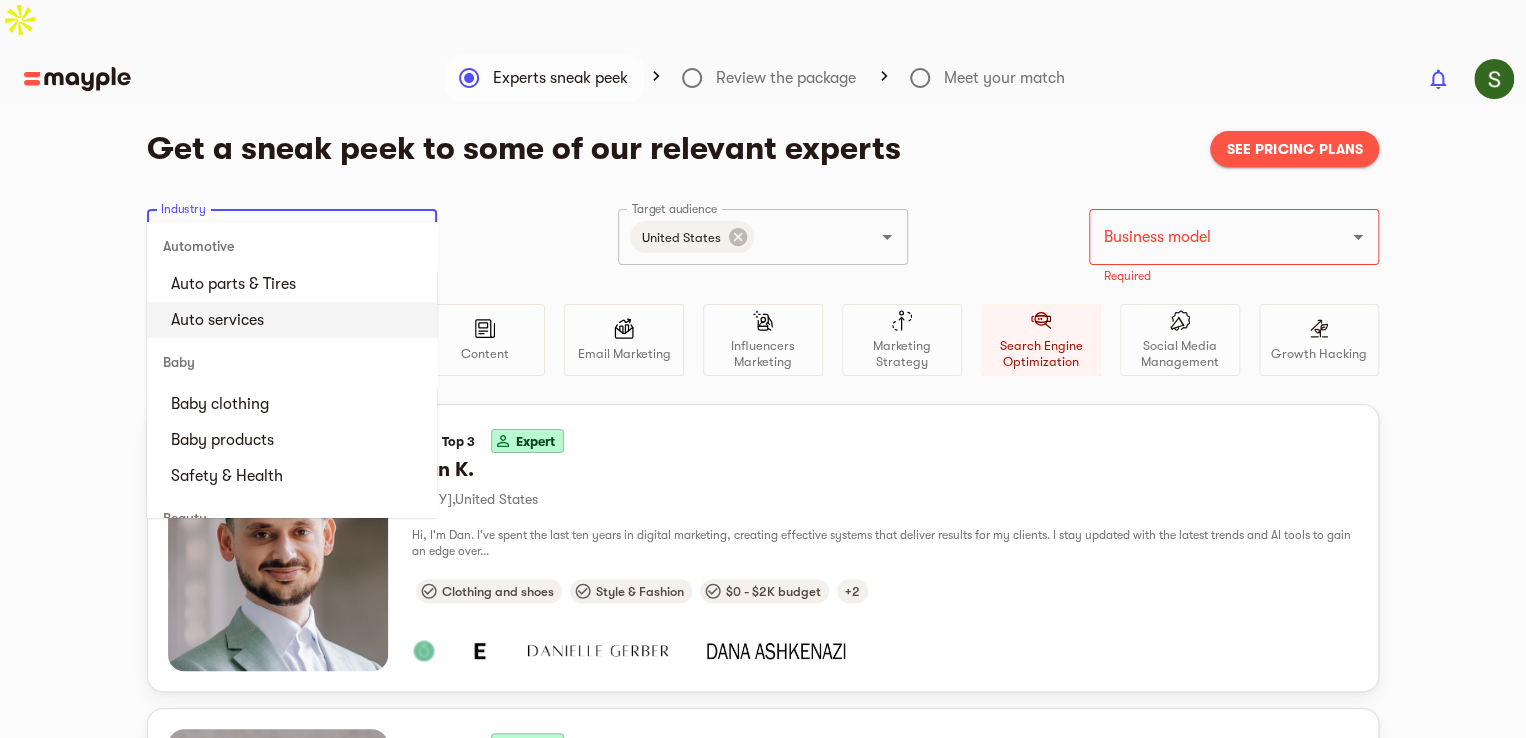 click on "Auto services" at bounding box center (292, 320) 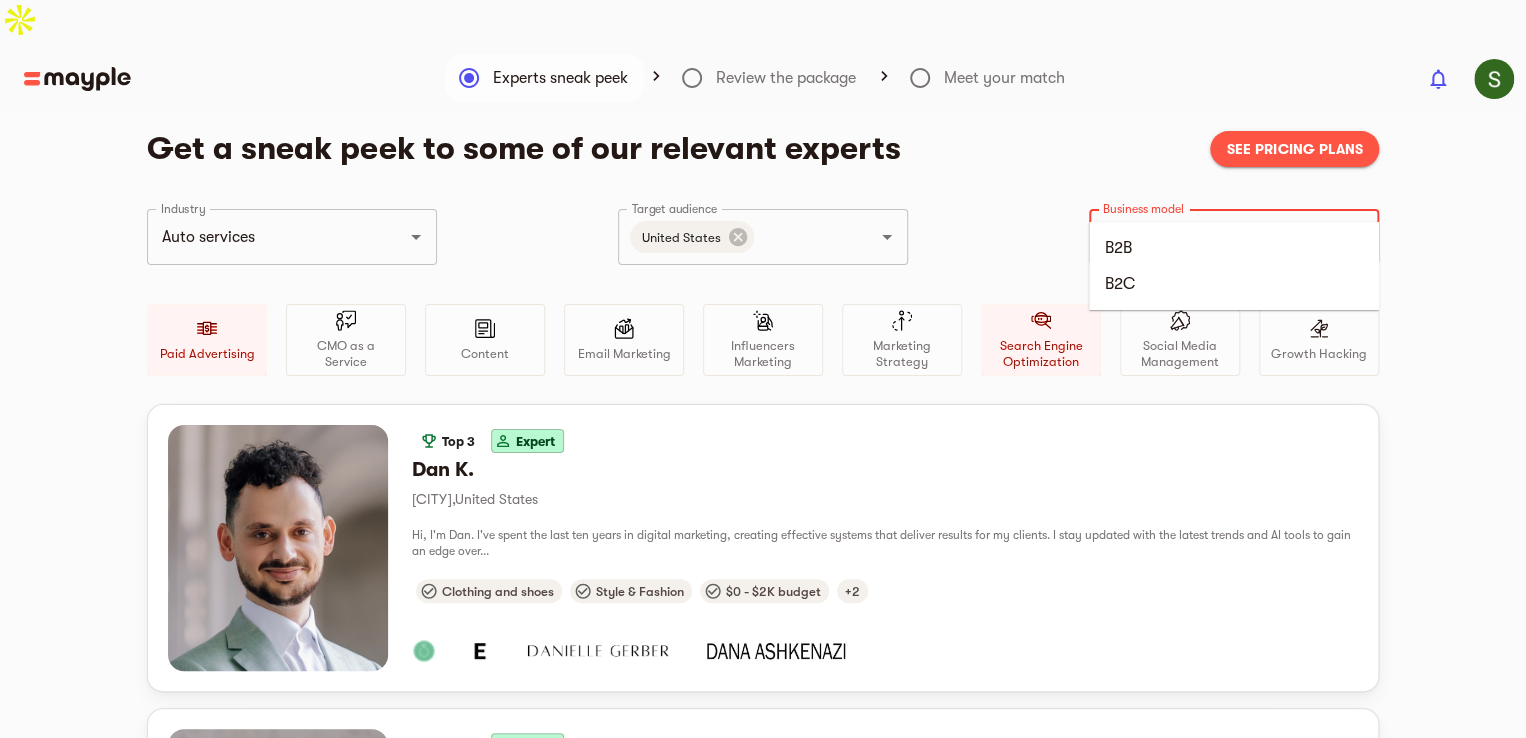 click on "Business model" at bounding box center [1206, 237] 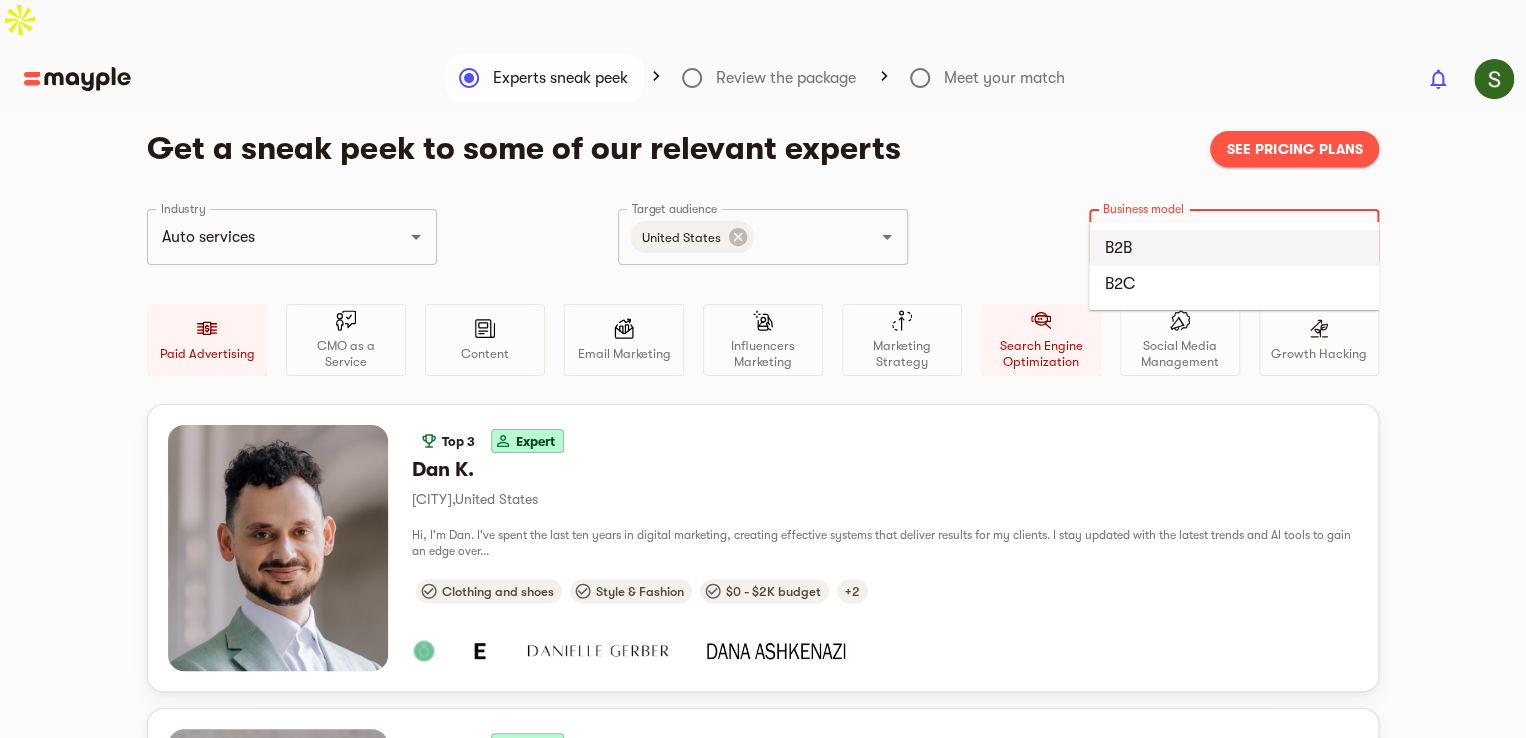 click on "B2B" at bounding box center [1234, 248] 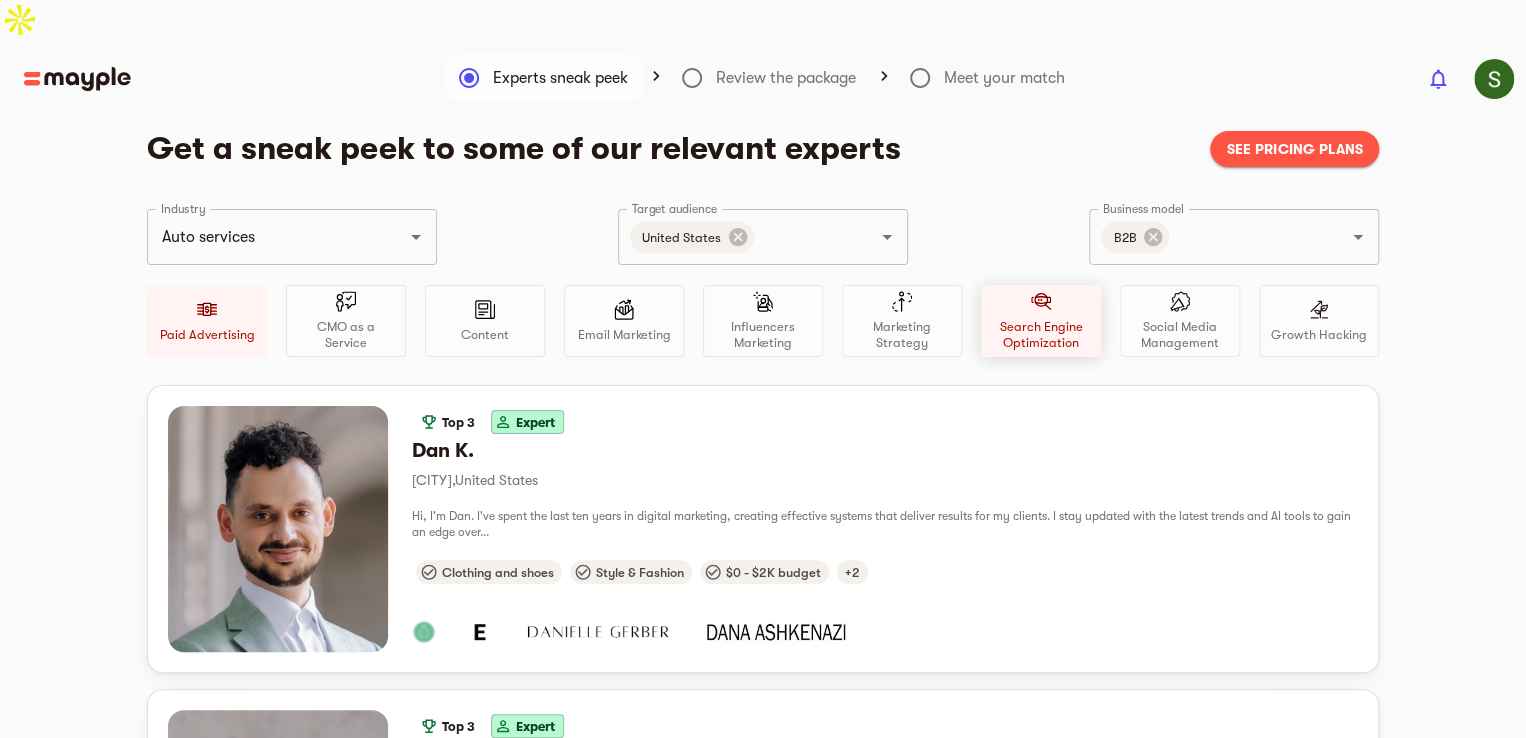 click on "Search Engine Optimization" at bounding box center [1041, 321] 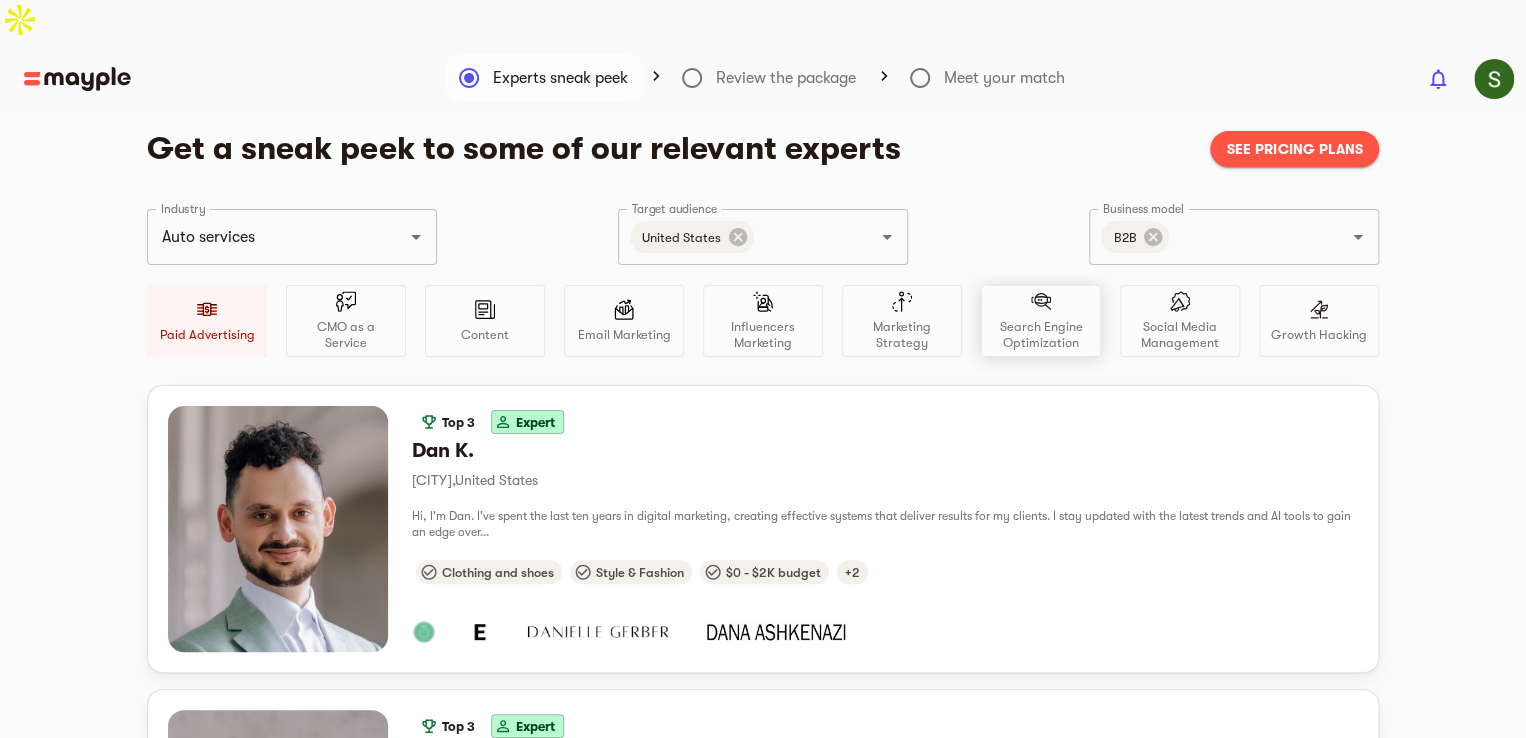 click on "Search Engine Optimization" at bounding box center [1041, 335] 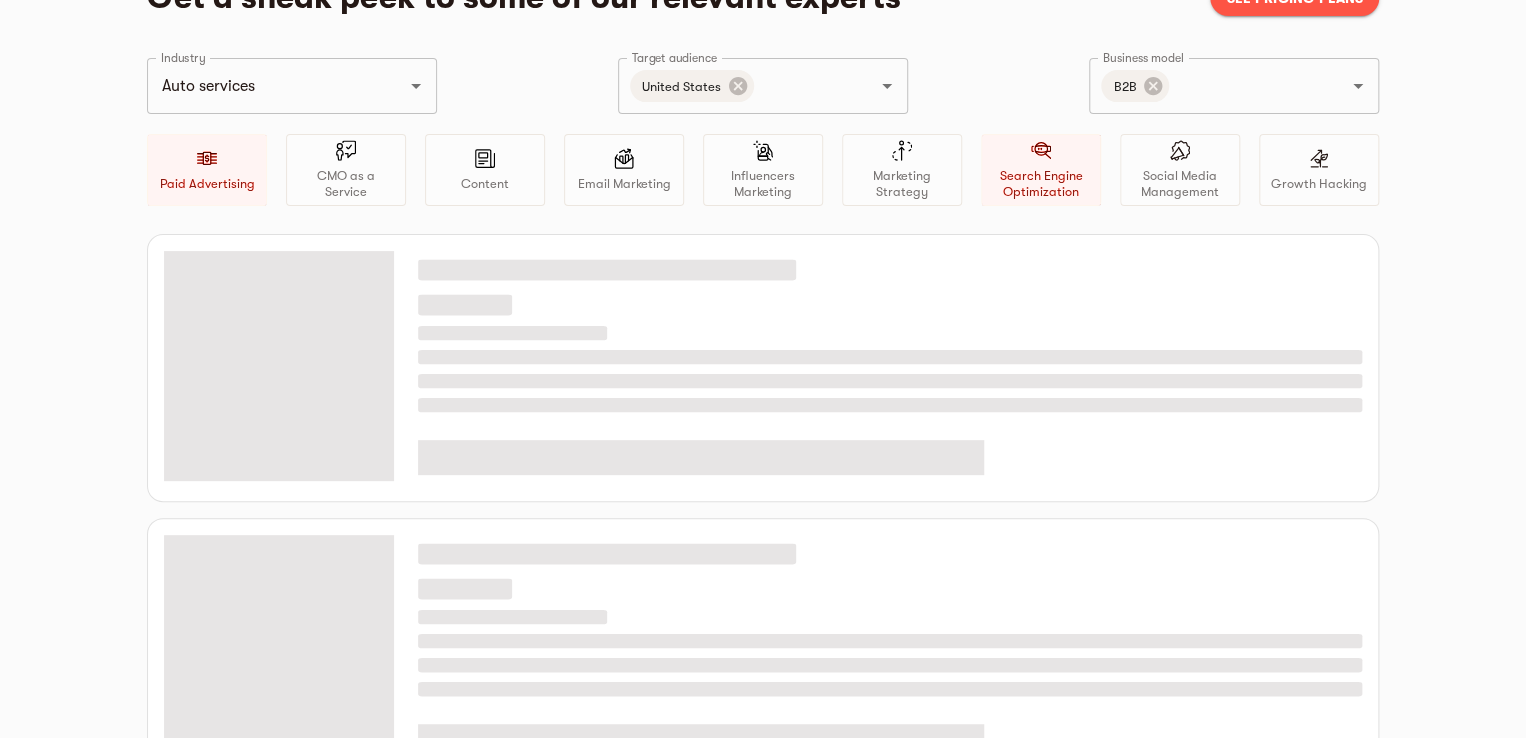 scroll, scrollTop: 7, scrollLeft: 0, axis: vertical 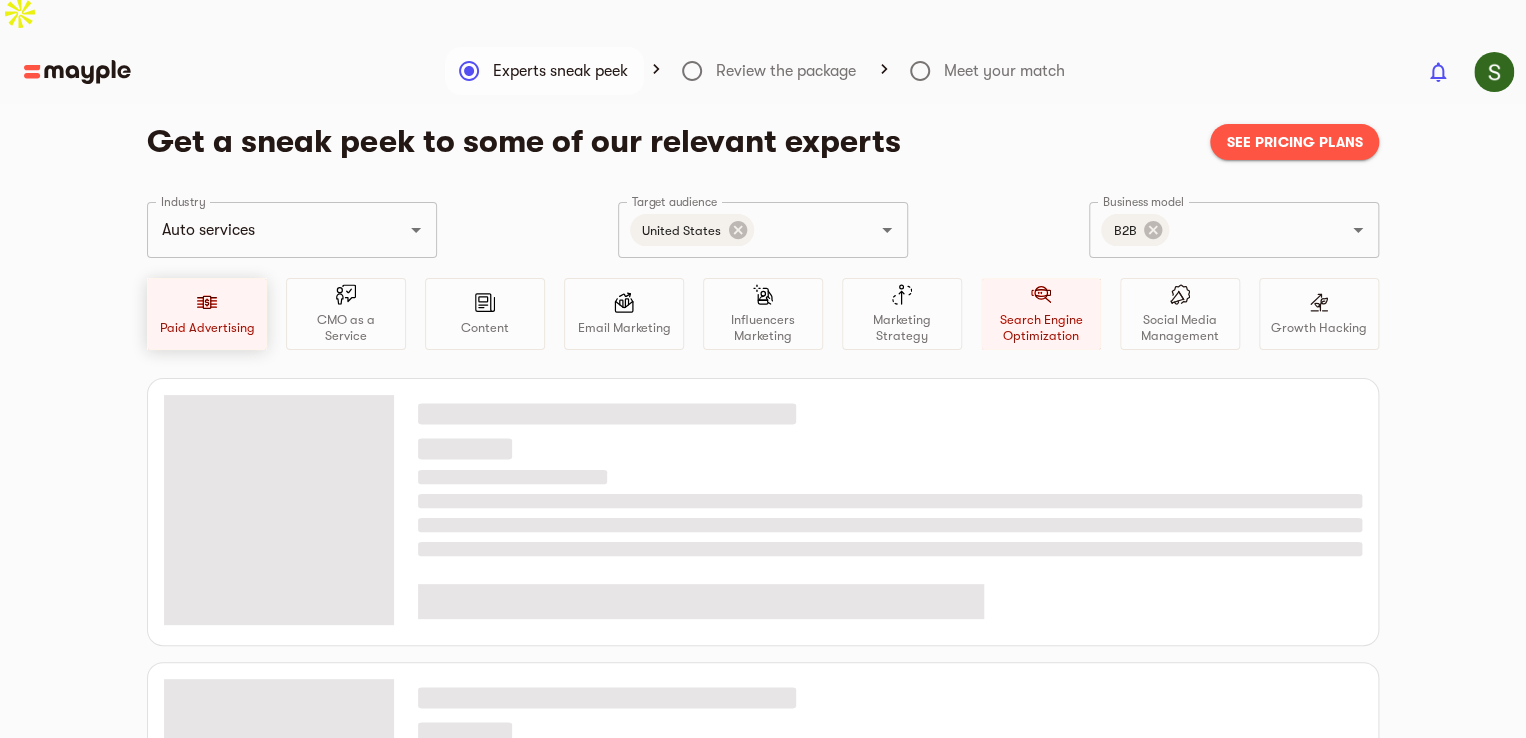 click on "Paid Advertising" at bounding box center [207, 314] 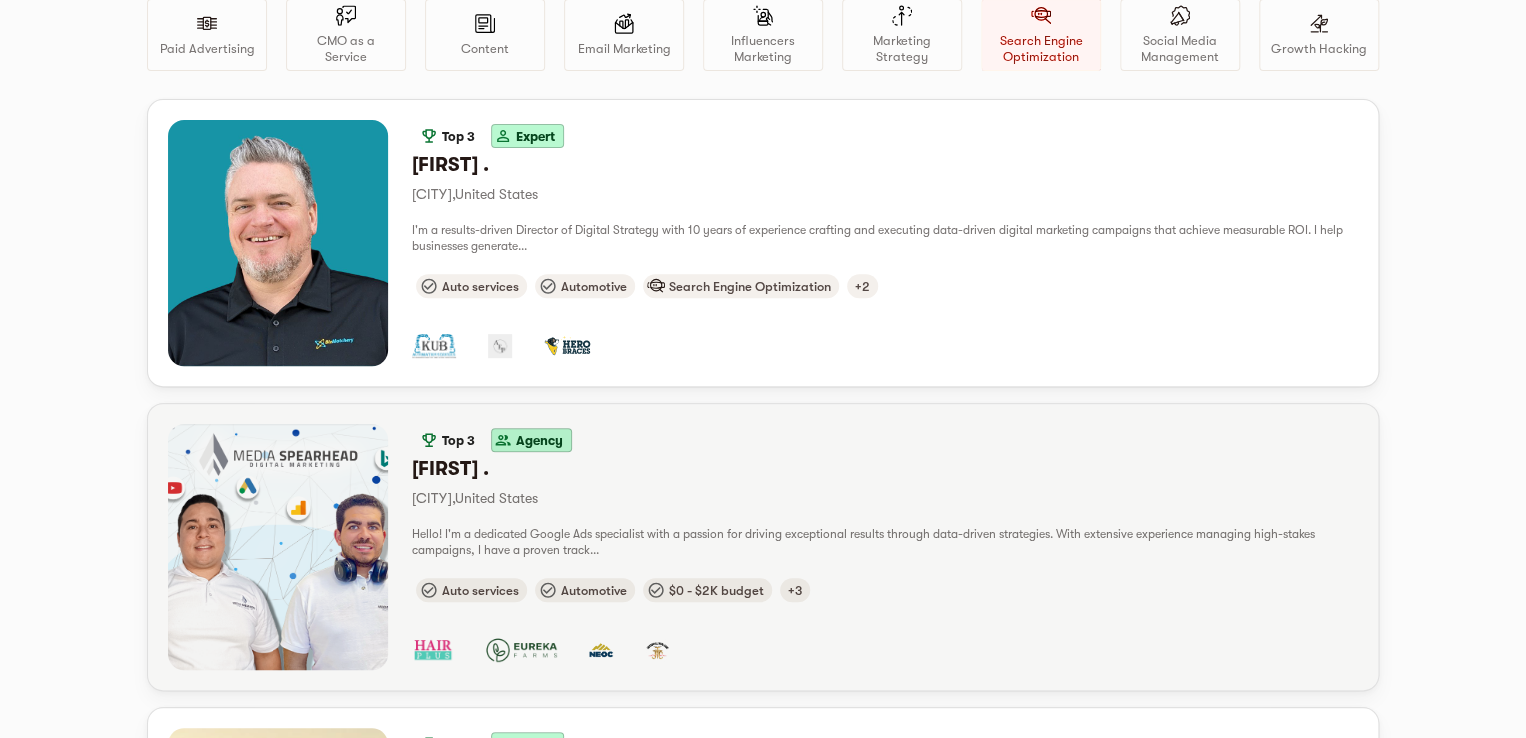 scroll, scrollTop: 6, scrollLeft: 0, axis: vertical 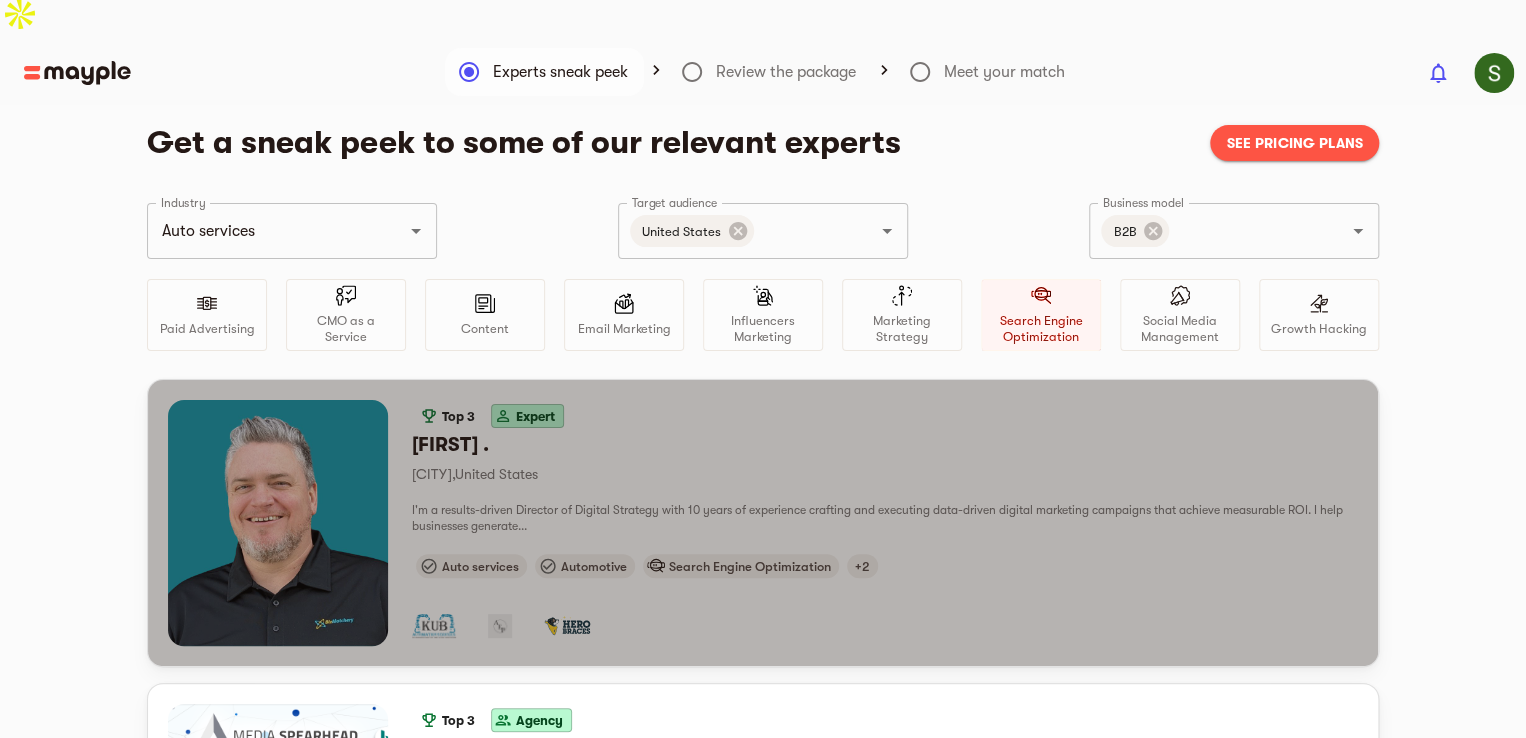 drag, startPoint x: 466, startPoint y: 399, endPoint x: 444, endPoint y: 393, distance: 22.803509 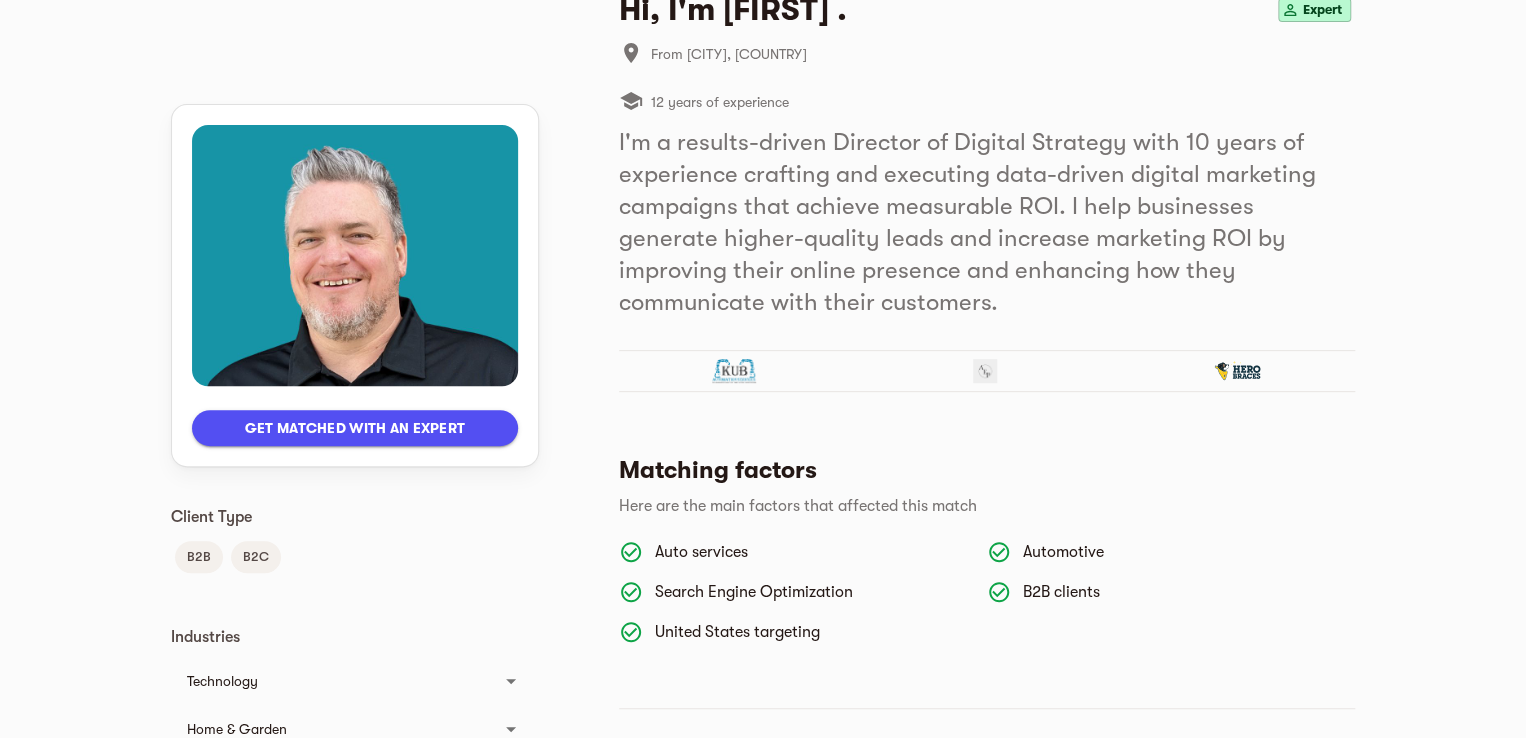 scroll, scrollTop: 300, scrollLeft: 0, axis: vertical 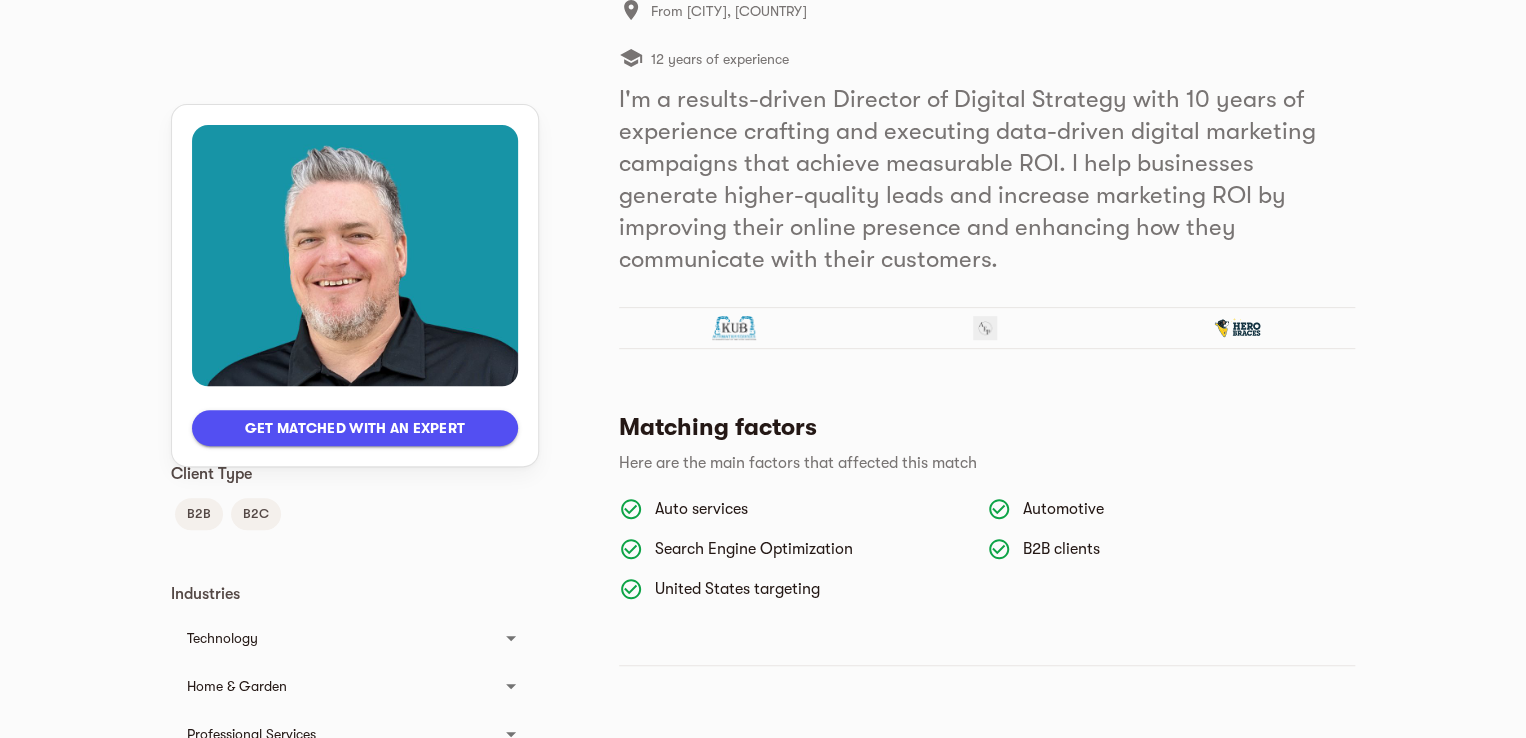 click 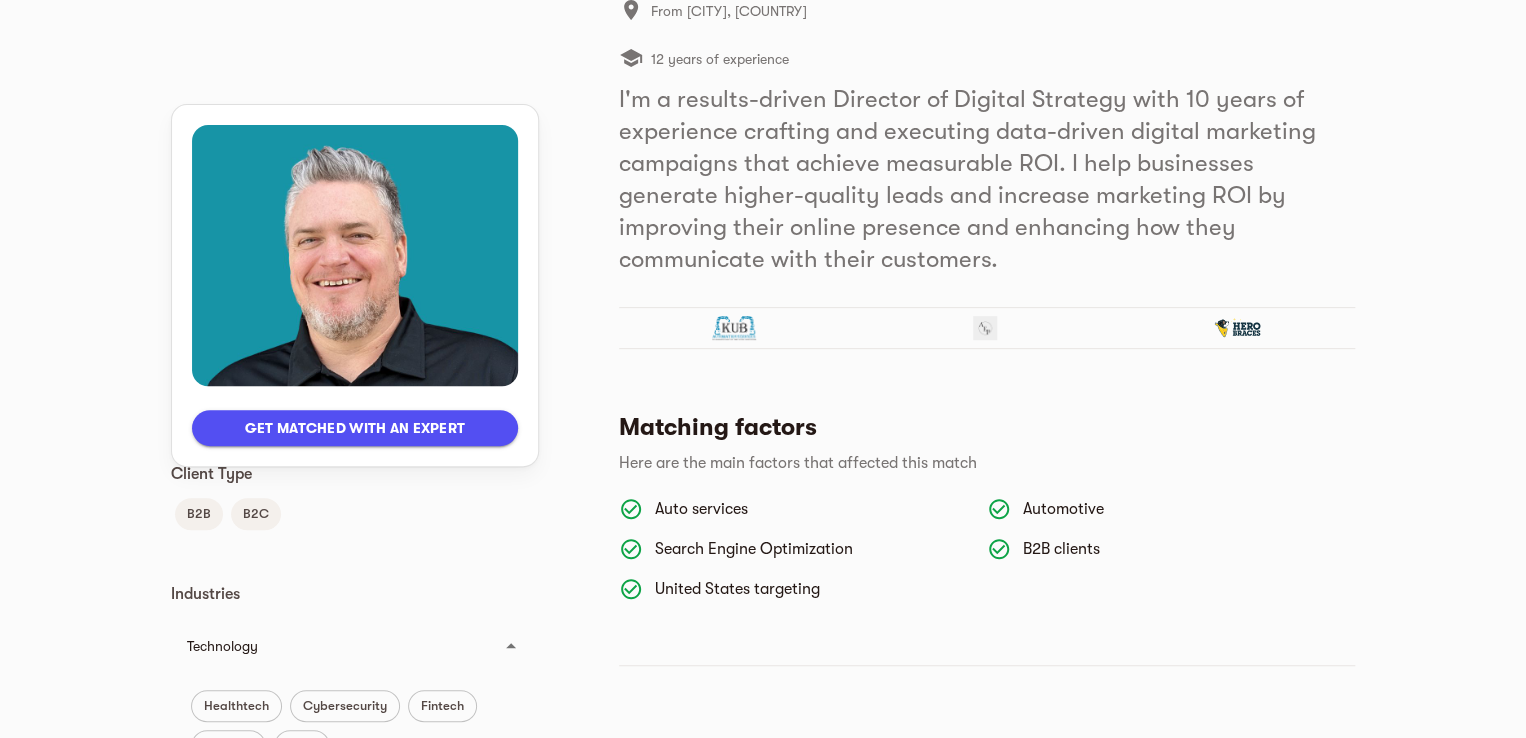 click 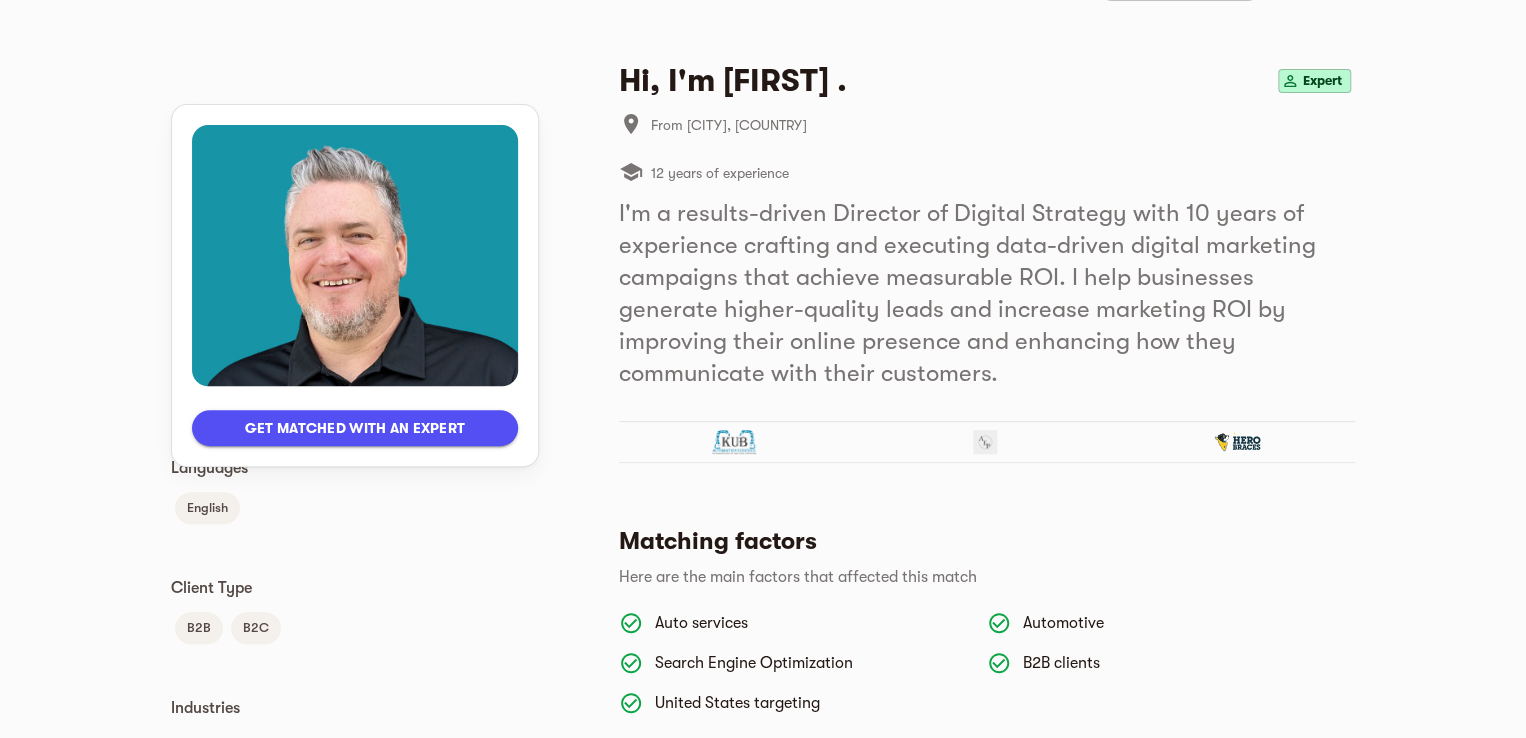 scroll, scrollTop: 0, scrollLeft: 0, axis: both 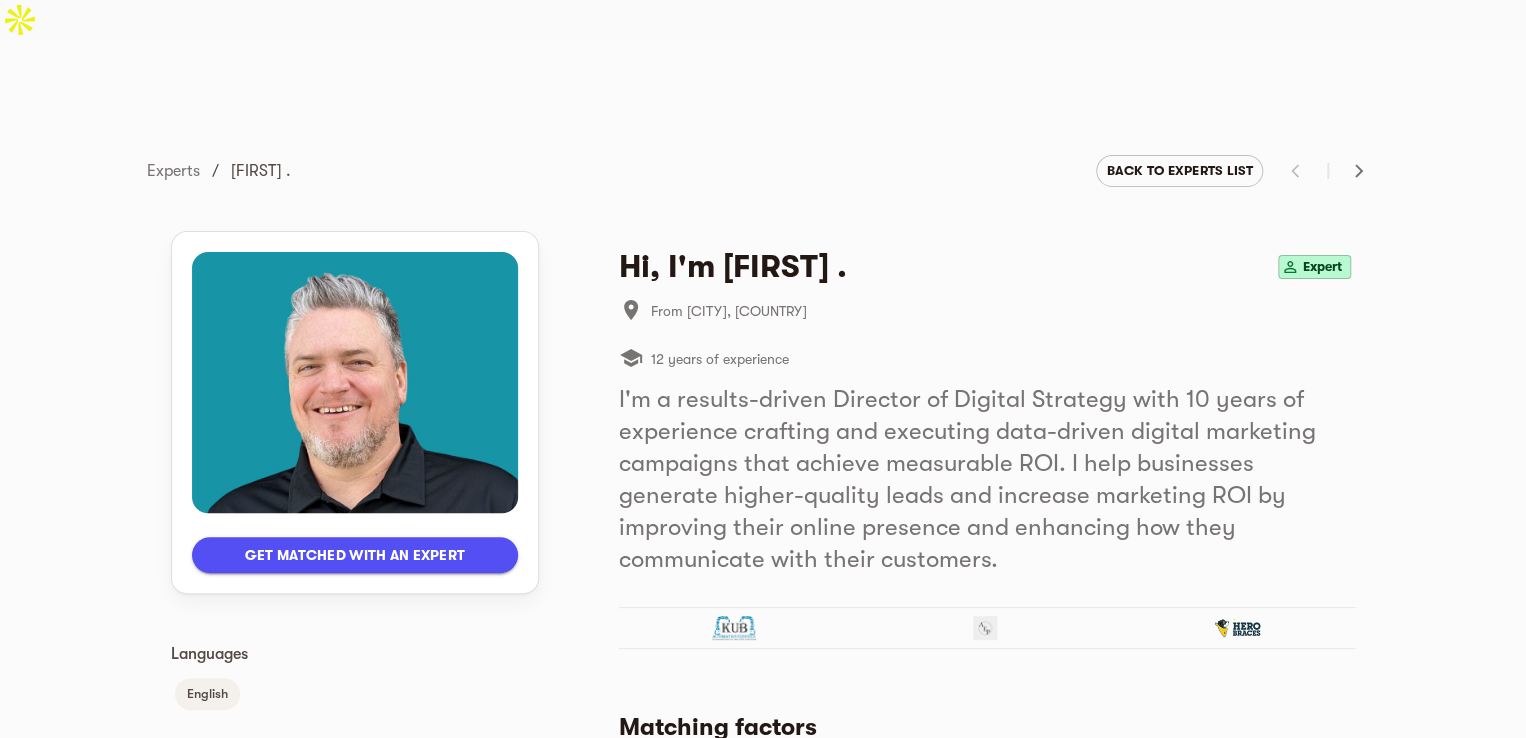 click on "Hi, I'm [FIRST] ." at bounding box center (733, 267) 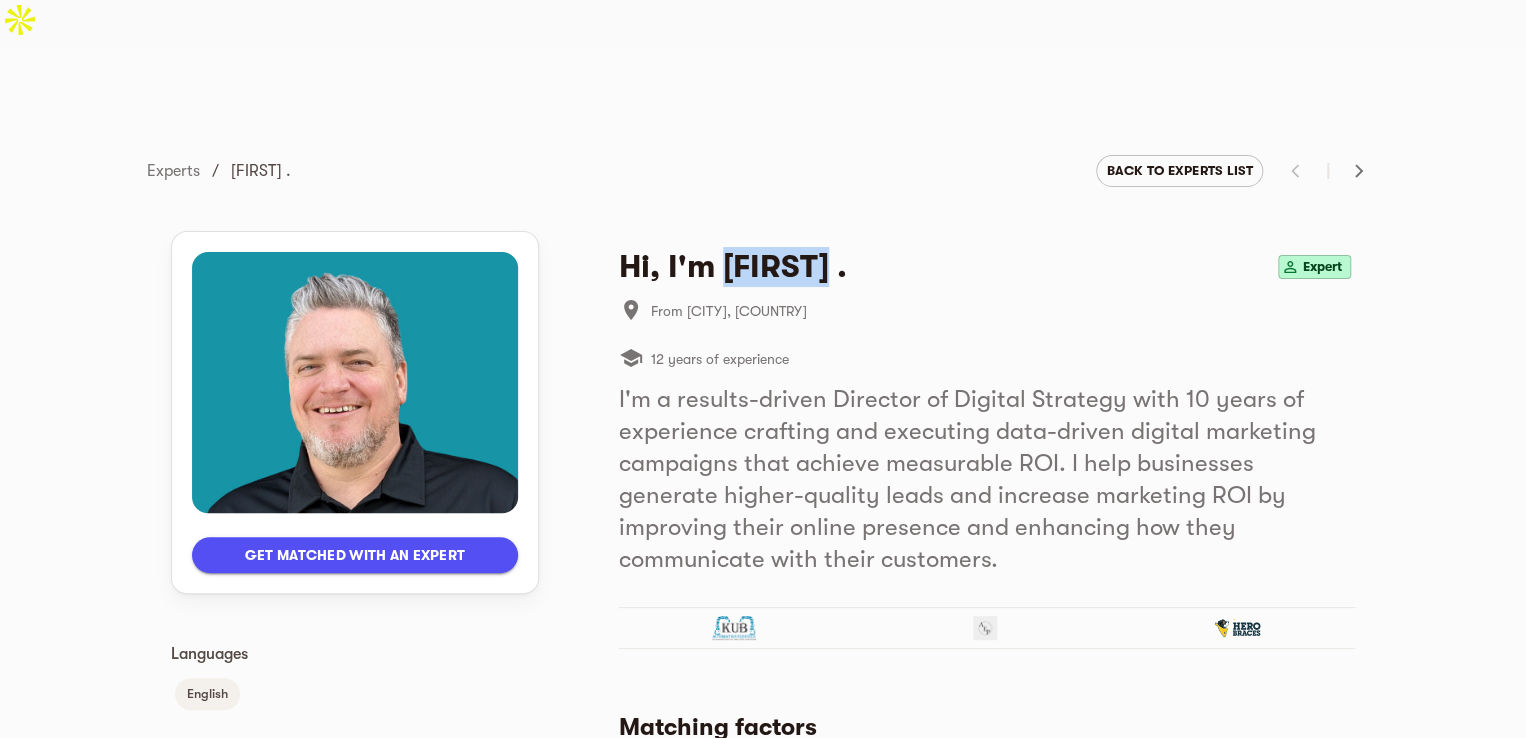 click on "Hi, I'm [FIRST] ." at bounding box center (733, 267) 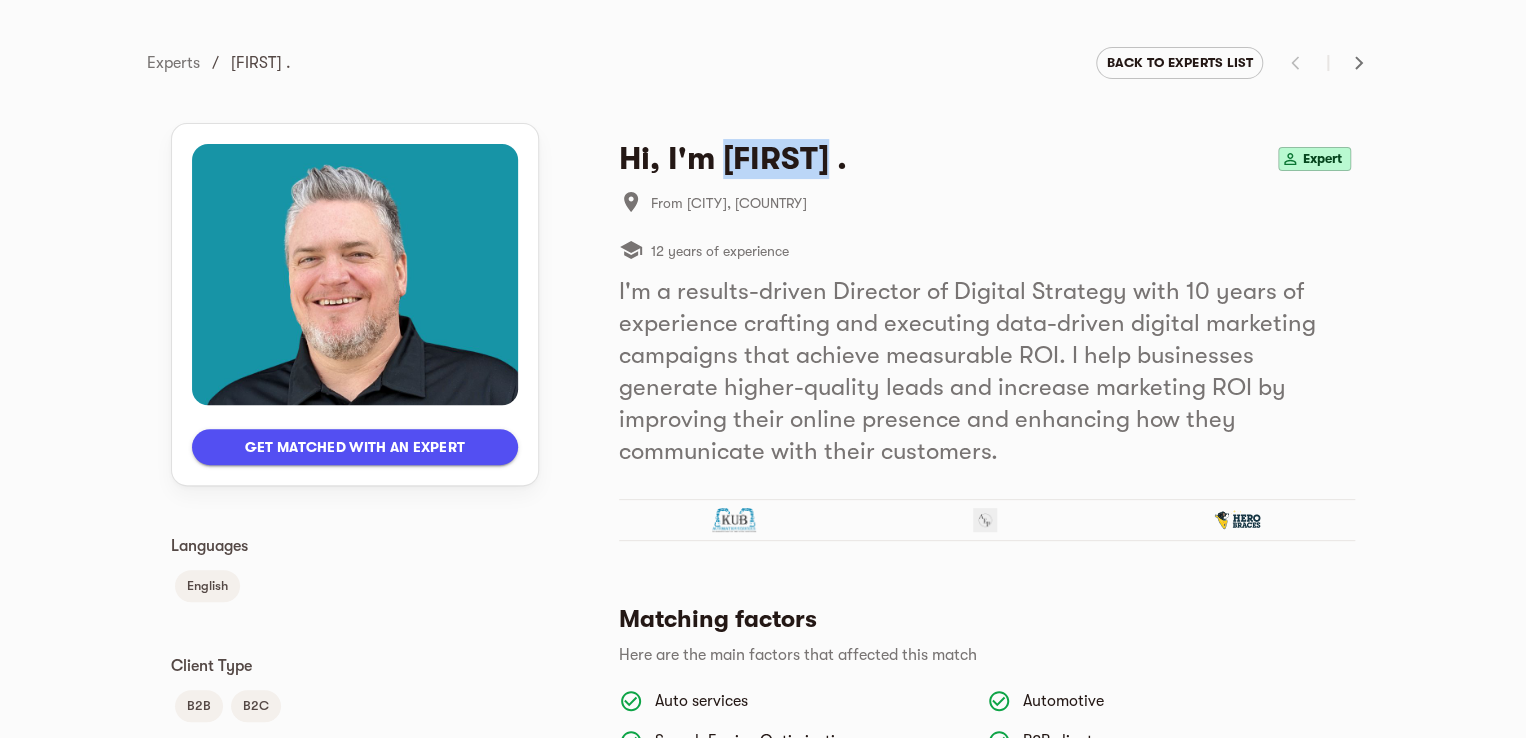 scroll, scrollTop: 0, scrollLeft: 0, axis: both 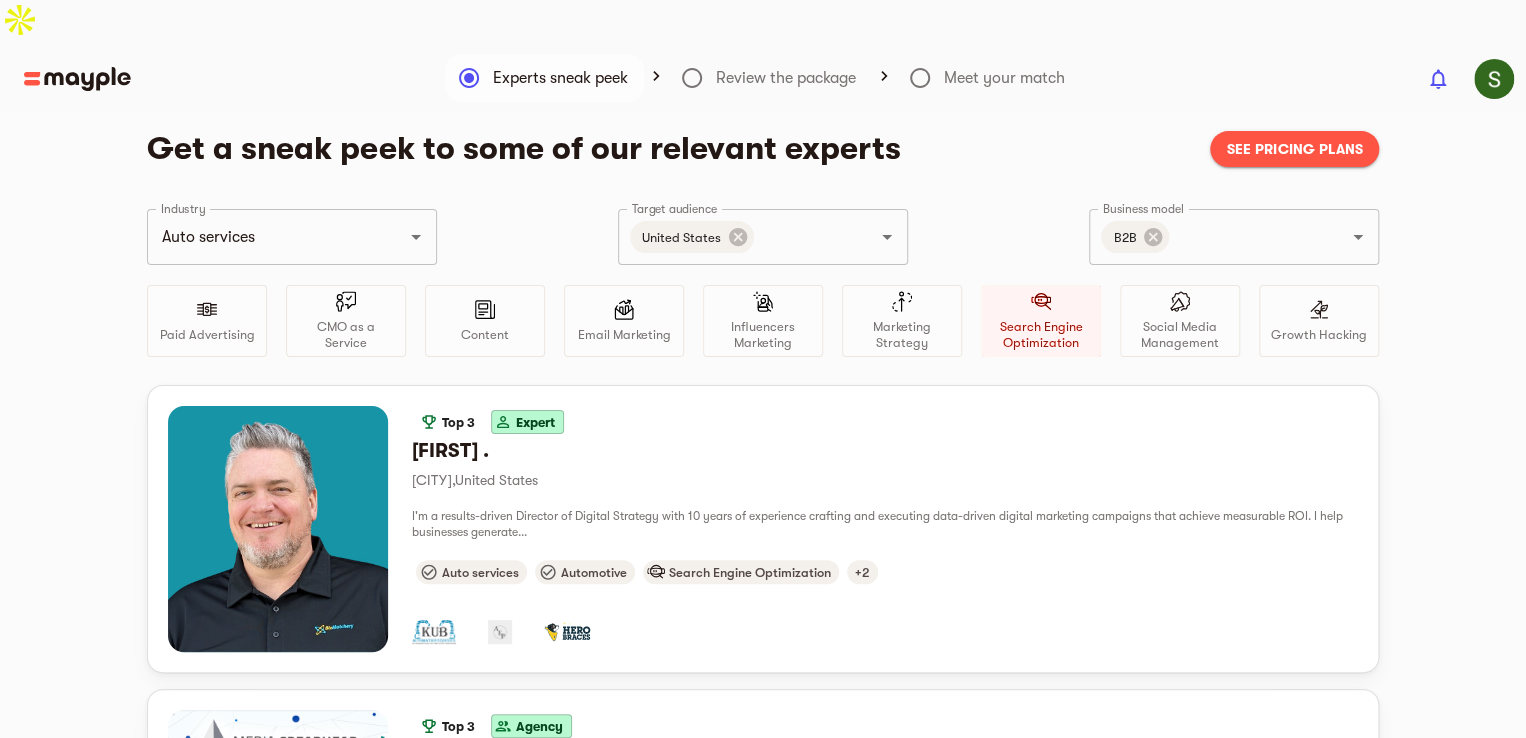 click at bounding box center (707, 79) 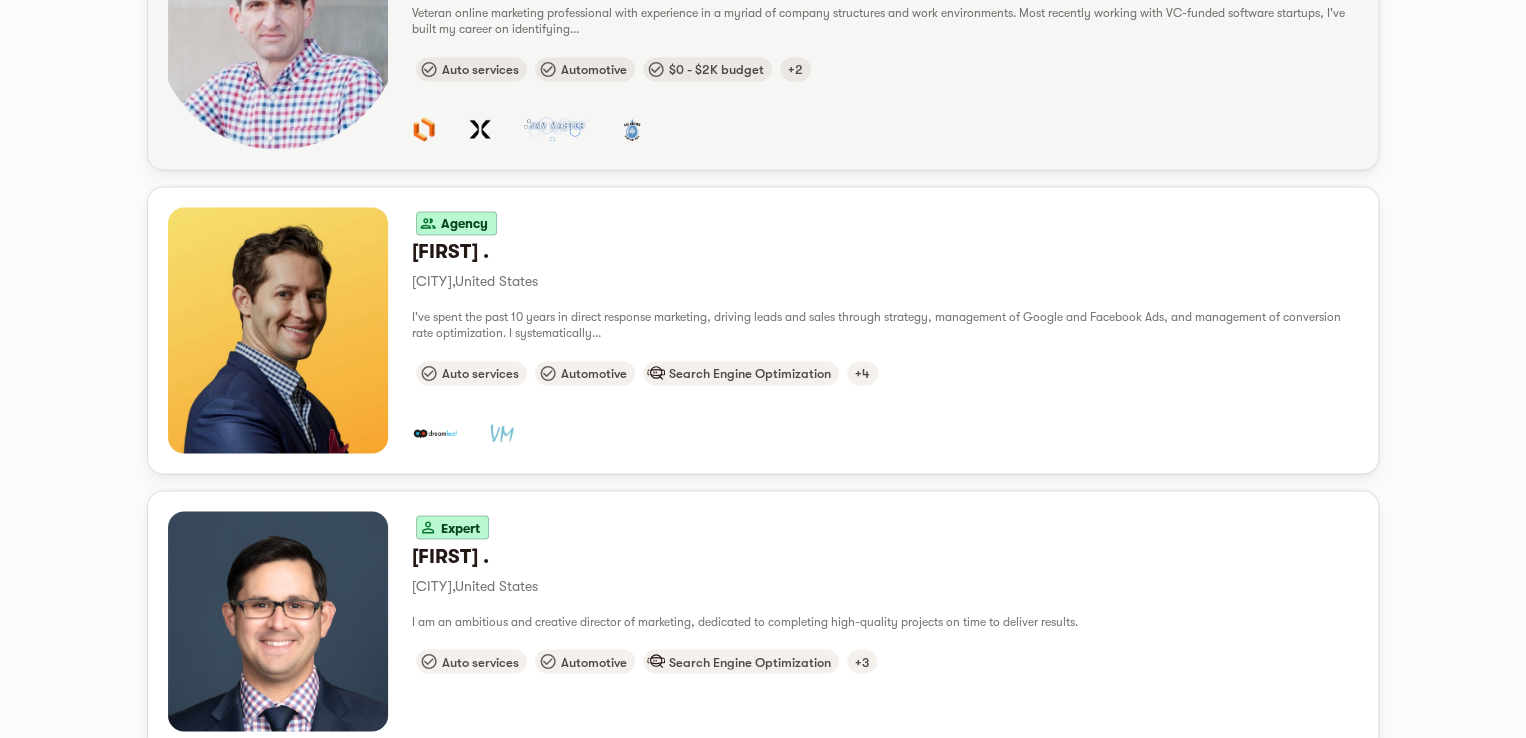 scroll, scrollTop: 1400, scrollLeft: 0, axis: vertical 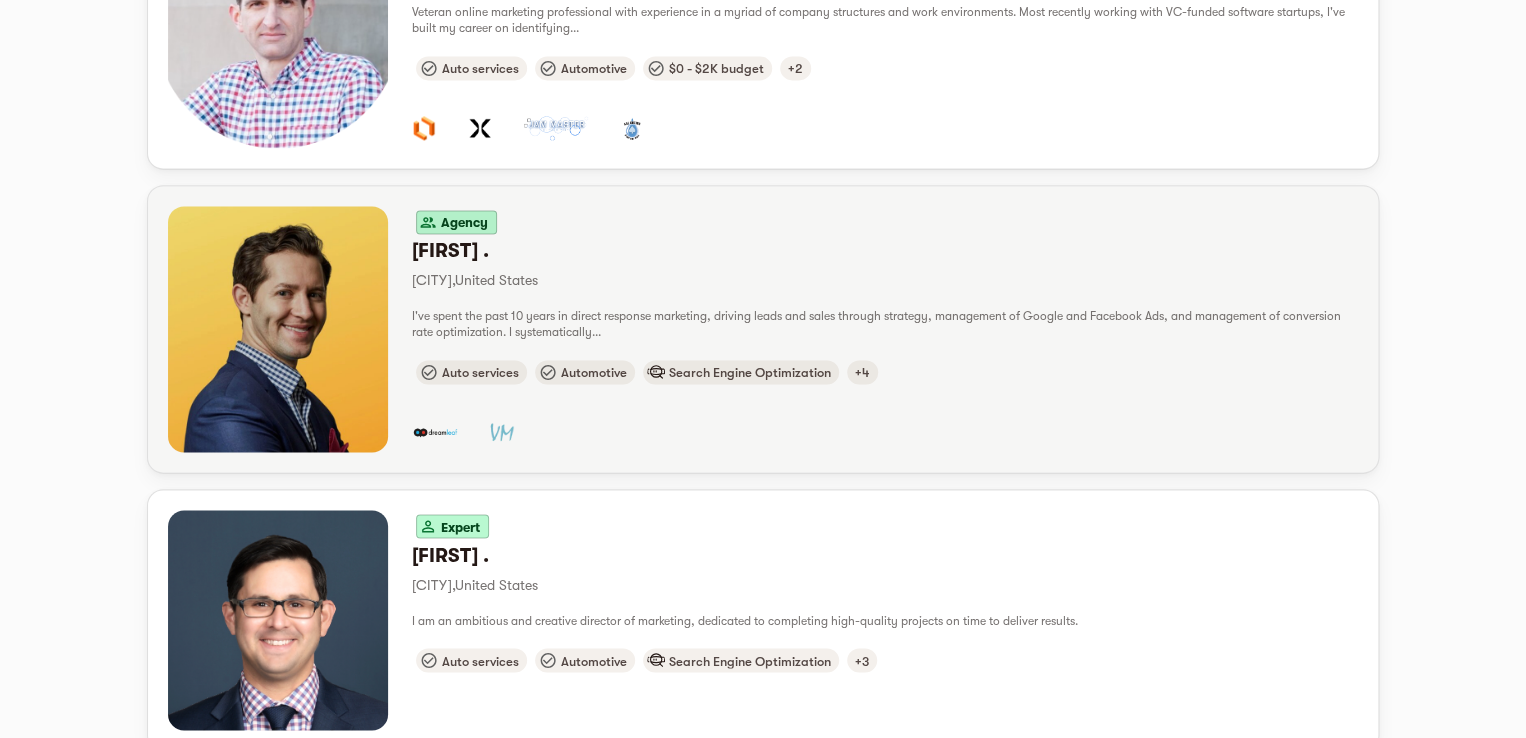 click on "Agency [FIRST] . [CITY] , [COUNTRY] I've spent the past 10 years in direct response marketing, driving leads and sales through strategy, management of Google and Facebook Ads, and management of conversion rate optimization. I systematically... Auto services Automotive Search Engine Optimization +4" at bounding box center (885, 329) 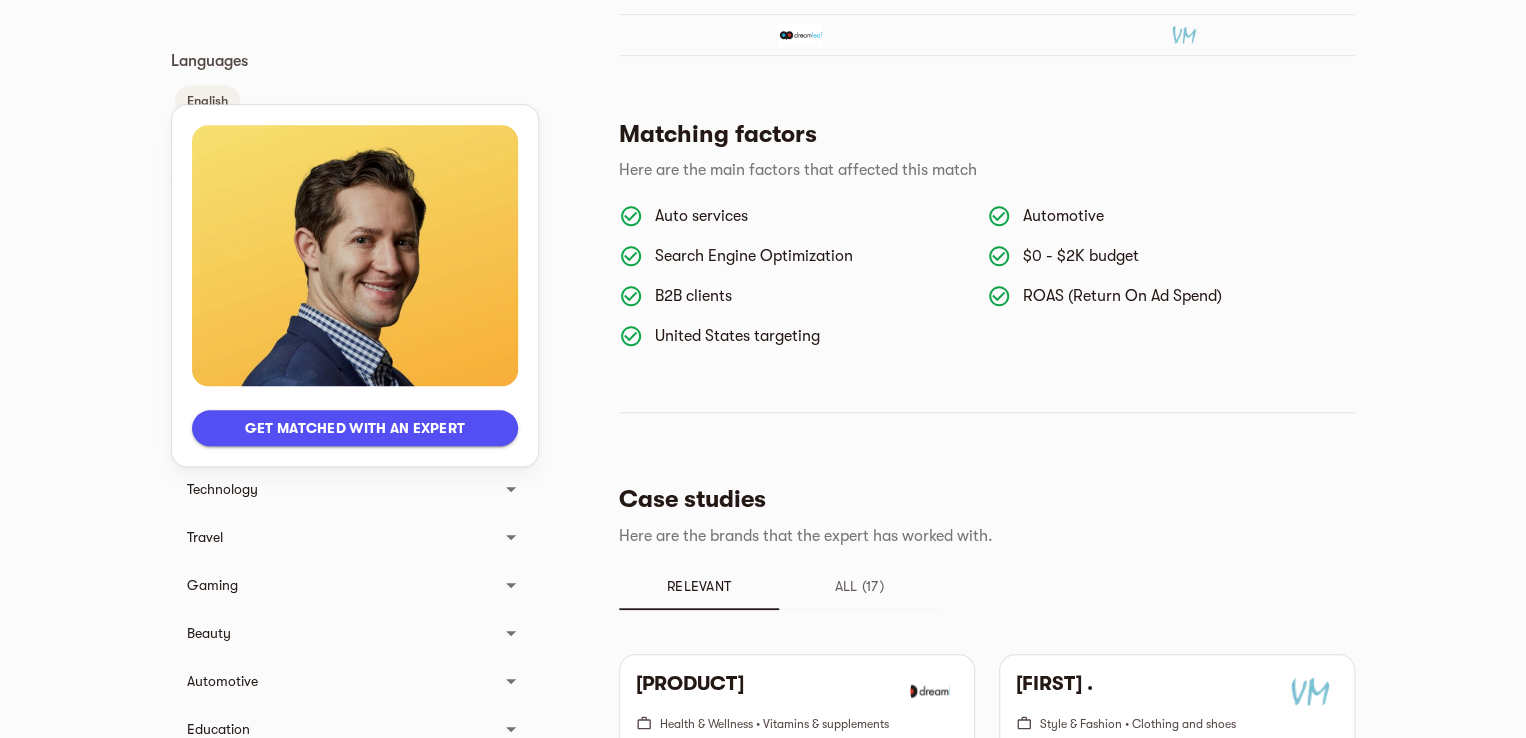 scroll, scrollTop: 618, scrollLeft: 0, axis: vertical 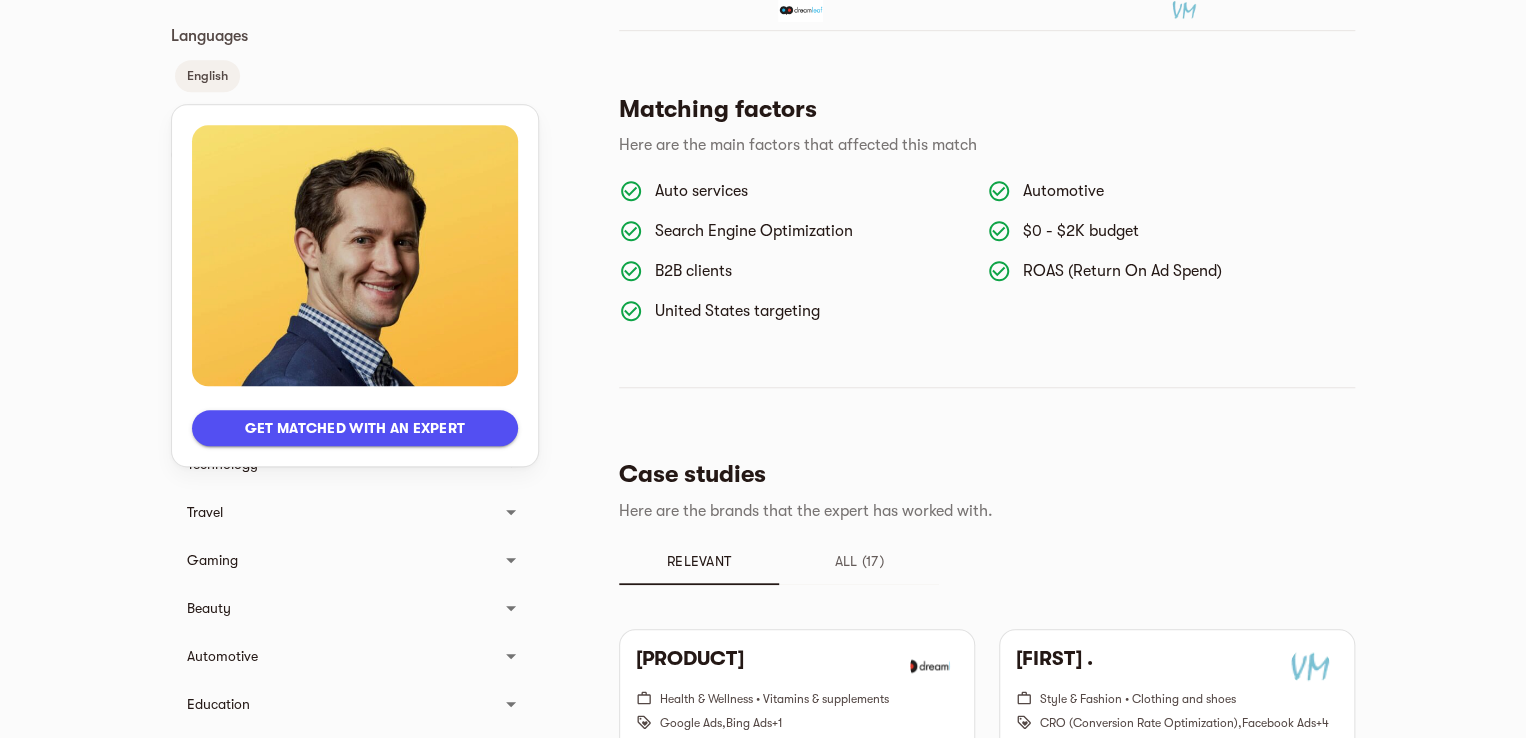 click on "Get matched with an expert" at bounding box center (355, 428) 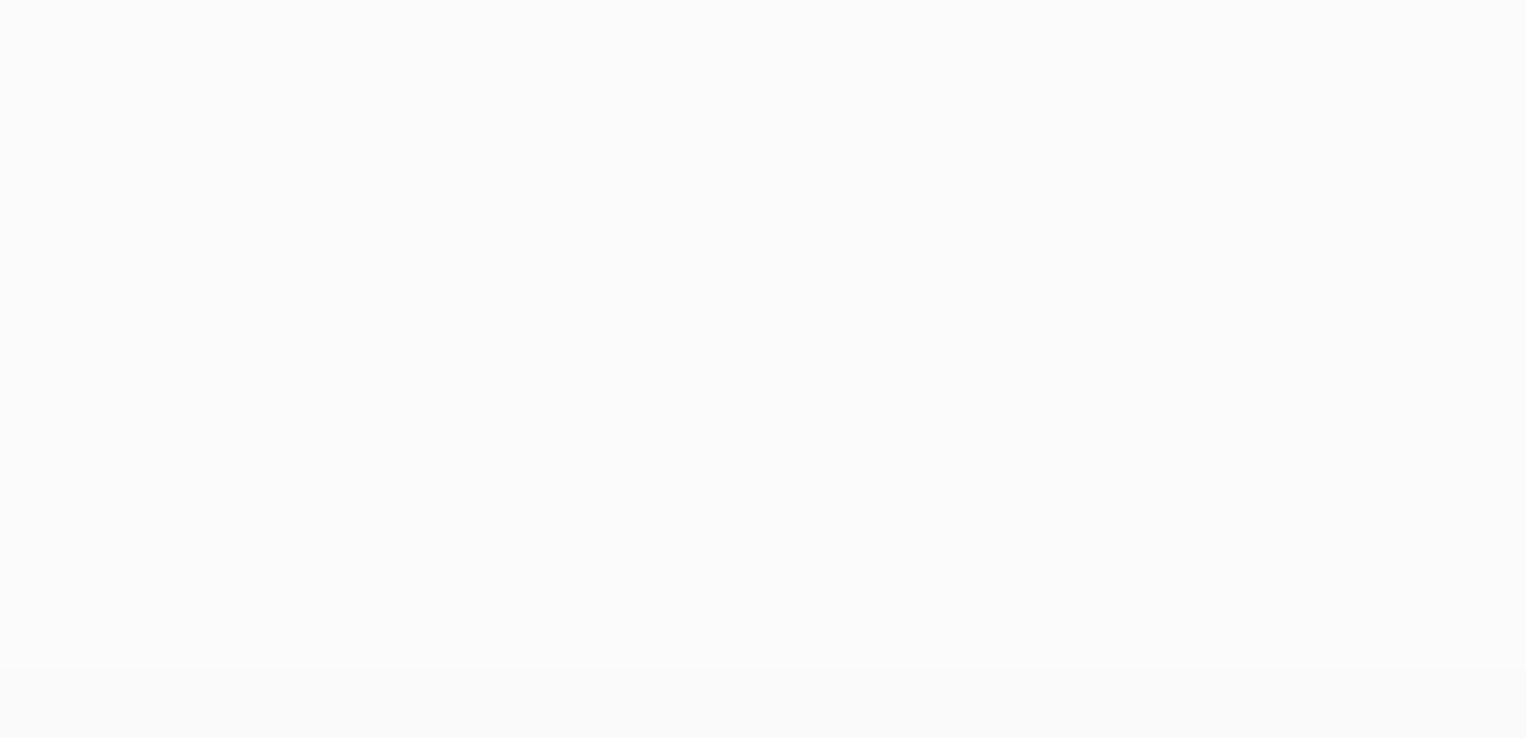 scroll, scrollTop: 0, scrollLeft: 0, axis: both 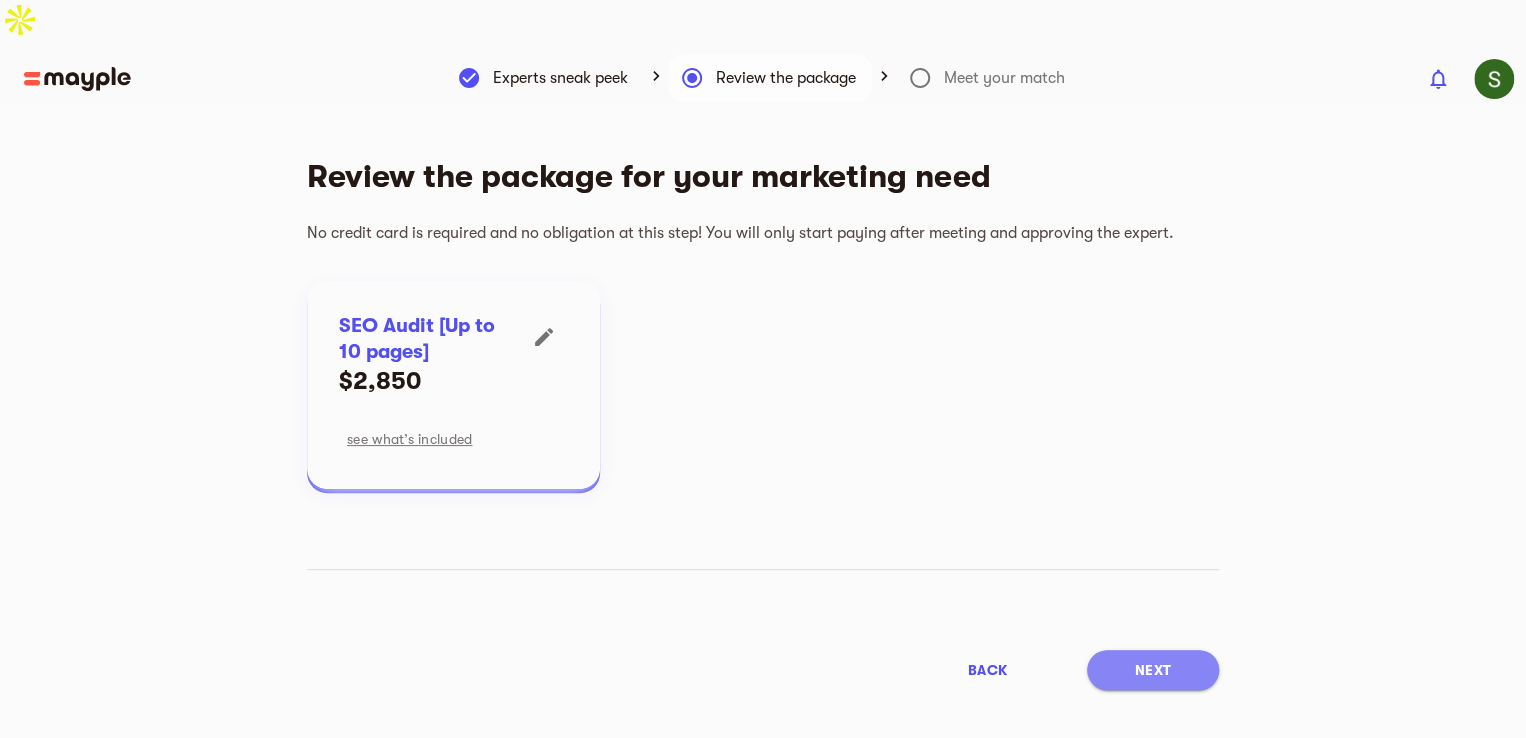 click on "Next" at bounding box center (1153, 670) 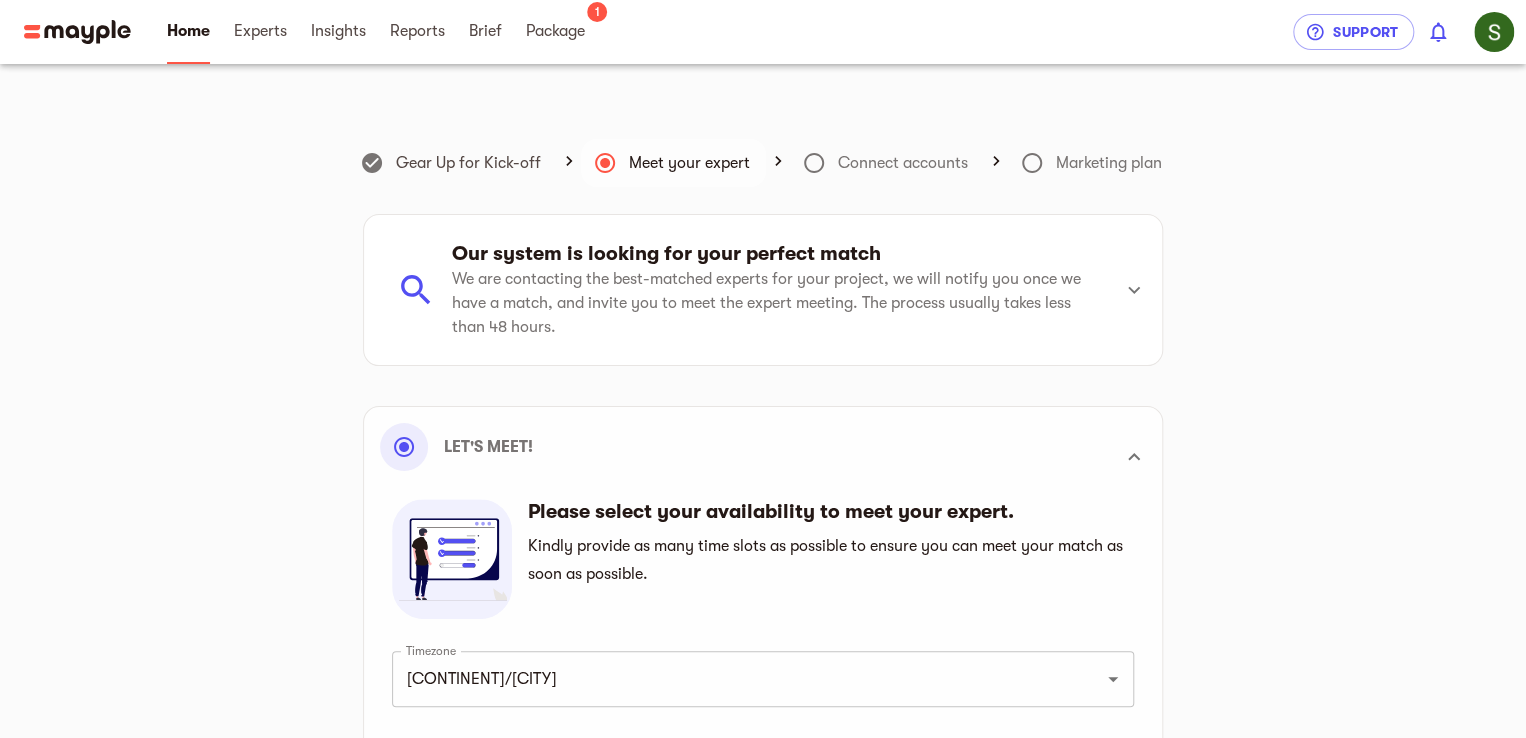 scroll, scrollTop: 567, scrollLeft: 0, axis: vertical 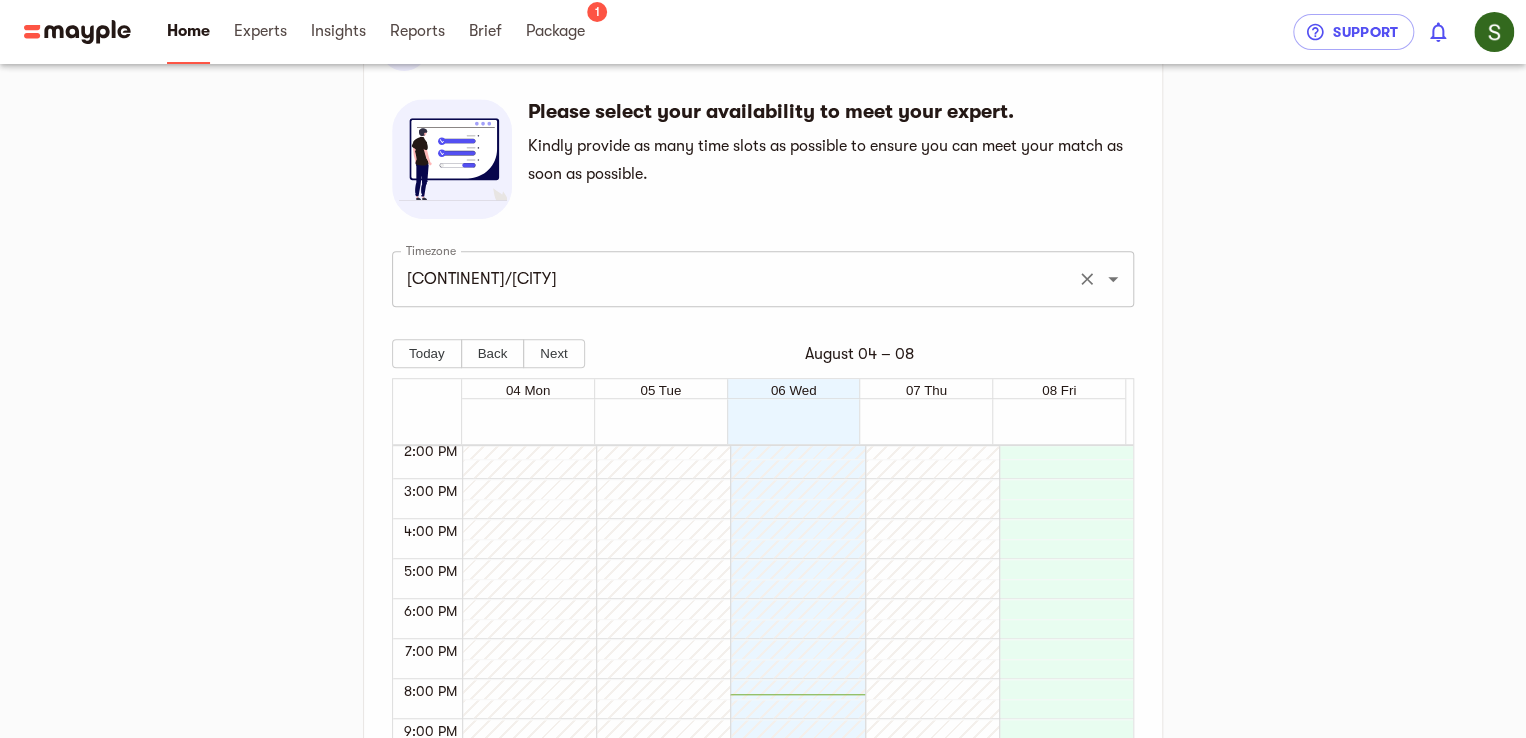 click on "[CONTINENT]/[CITY] Timezone" at bounding box center (763, 279) 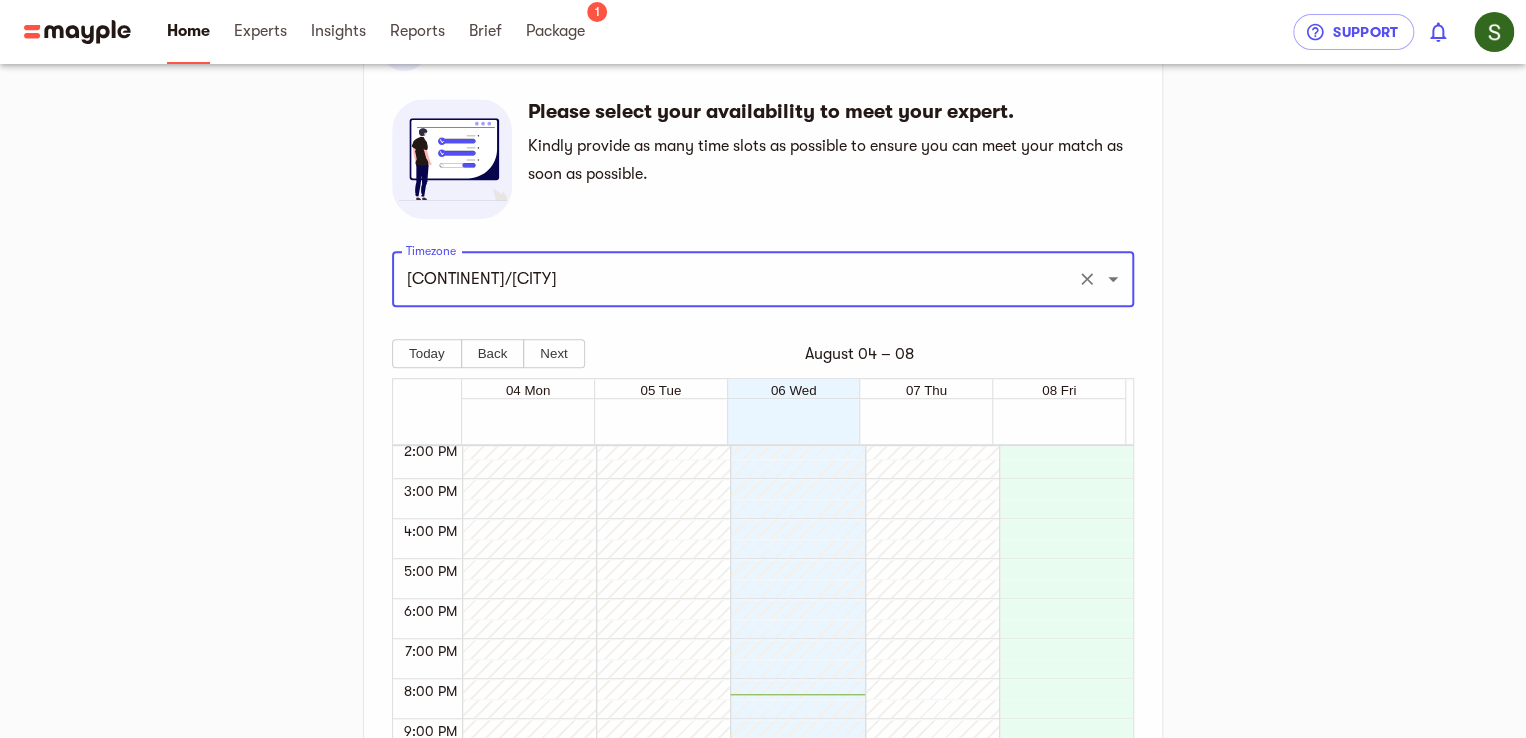 click on "[CONTINENT]/[CITY] Timezone" at bounding box center [763, 279] 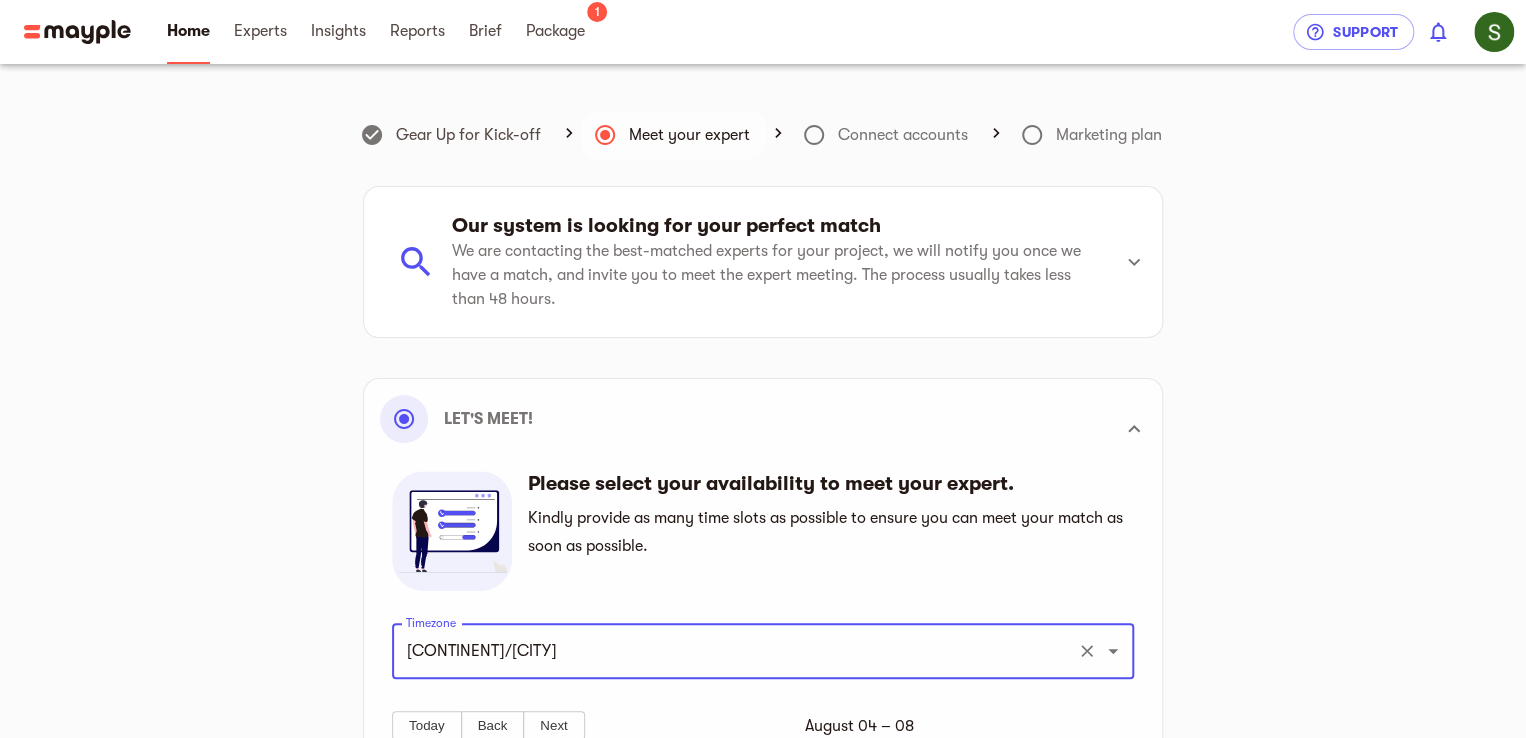 scroll, scrollTop: 0, scrollLeft: 0, axis: both 